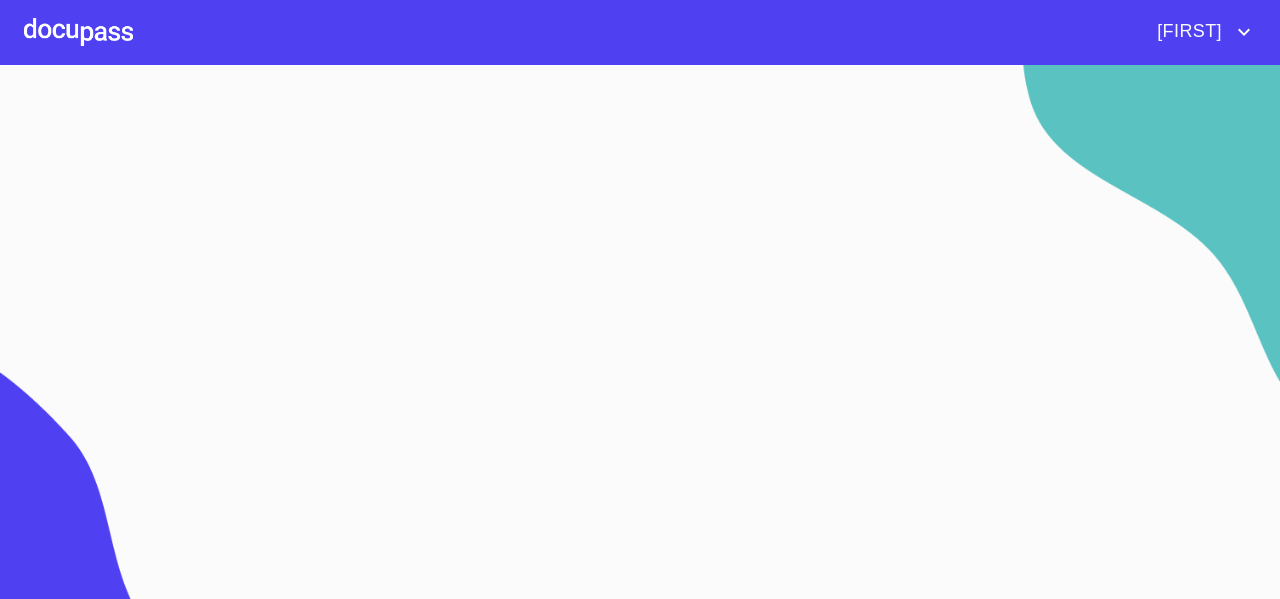 scroll, scrollTop: 0, scrollLeft: 0, axis: both 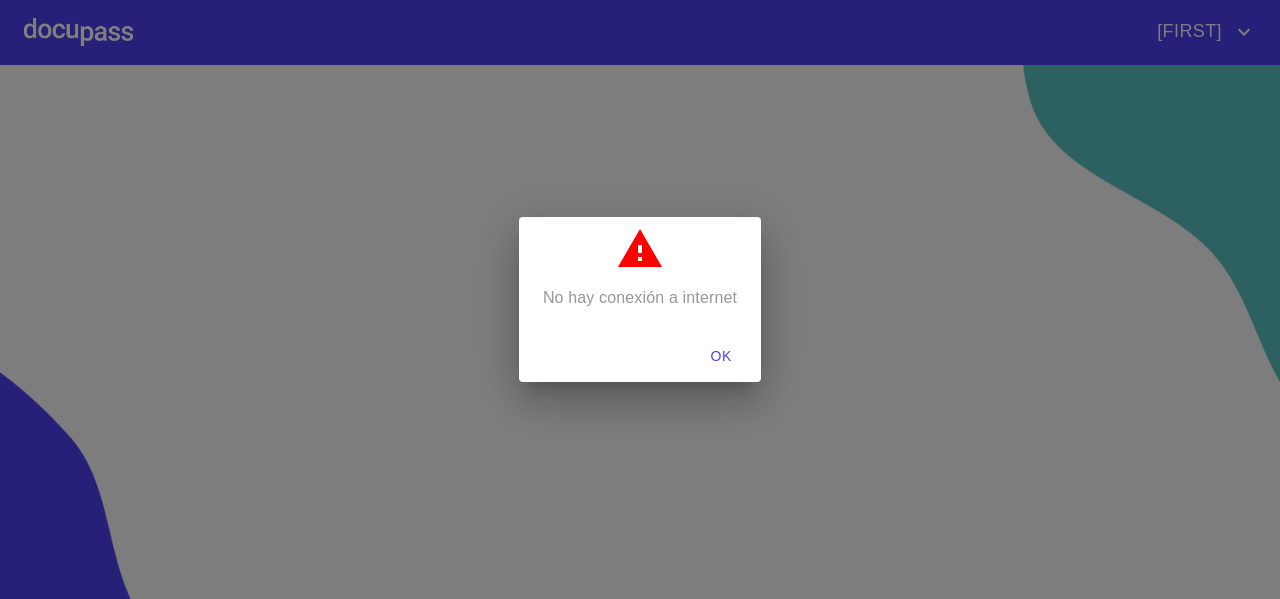 click on "OK" at bounding box center (721, 356) 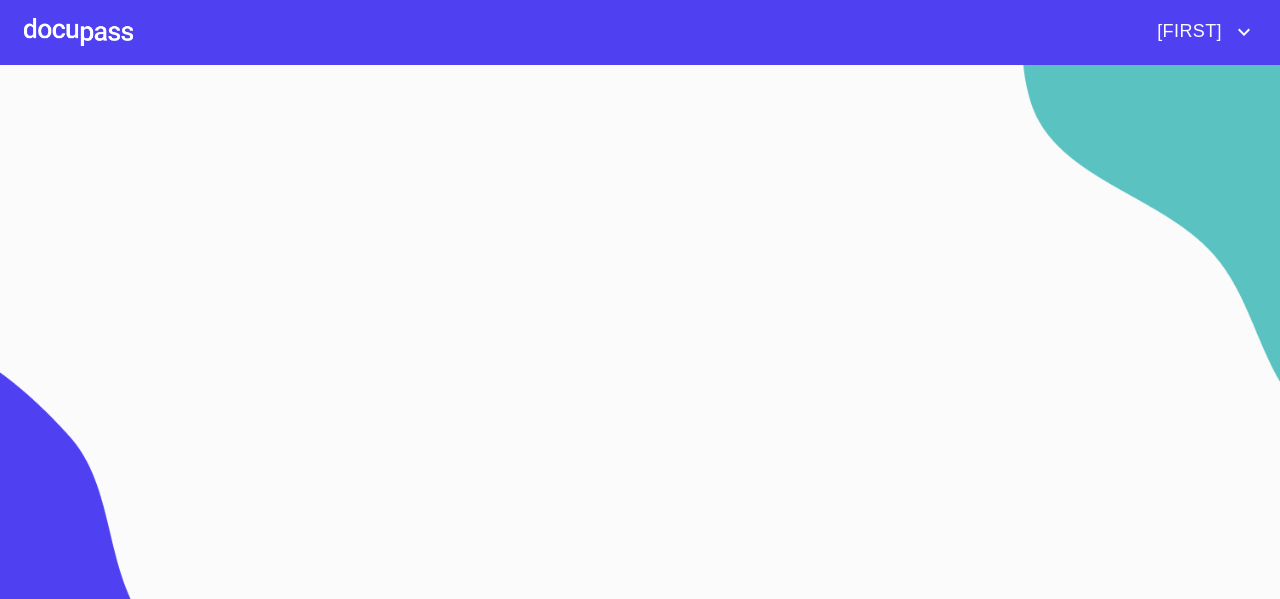 scroll, scrollTop: 0, scrollLeft: 0, axis: both 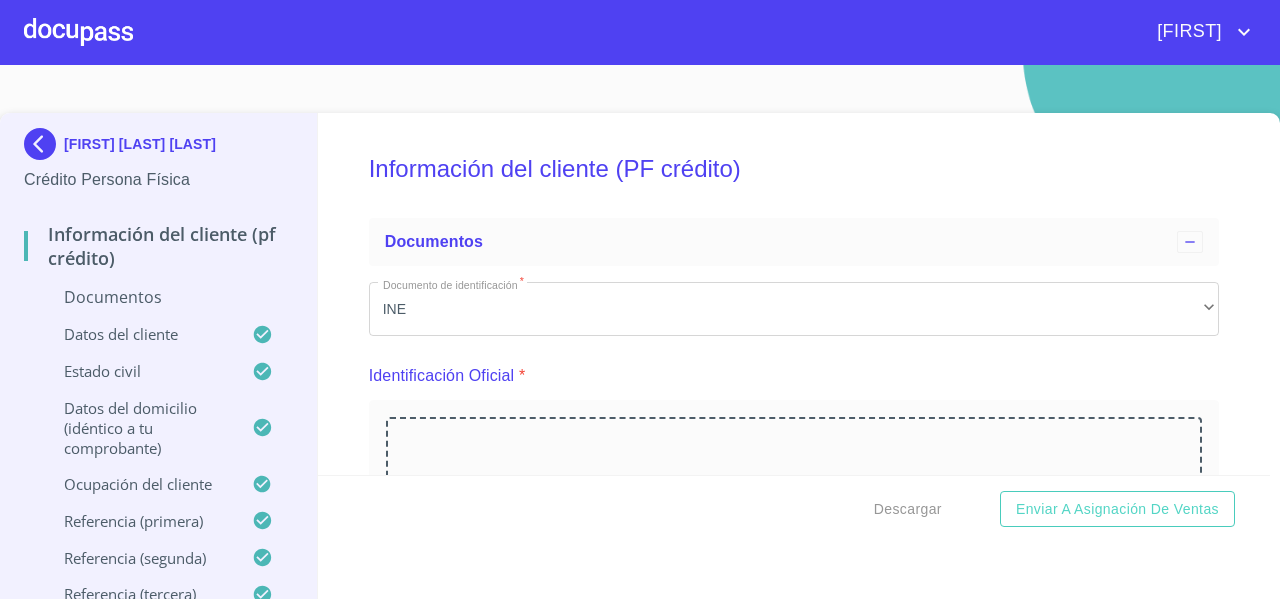 click at bounding box center (78, 32) 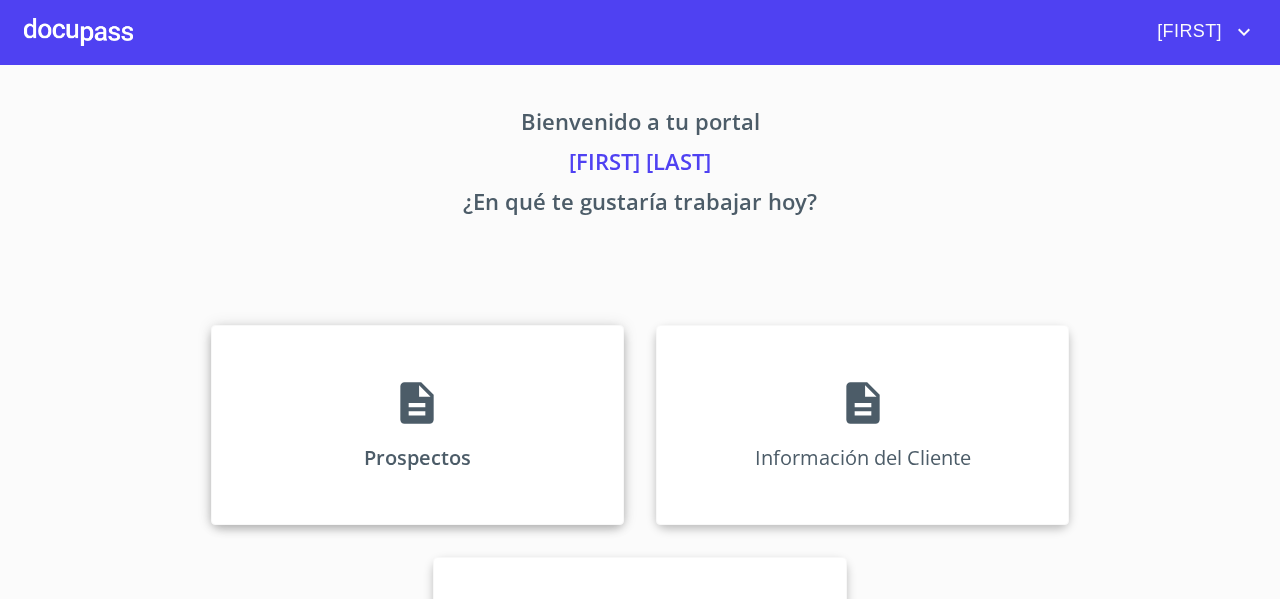 click on "Prospectos" at bounding box center [417, 425] 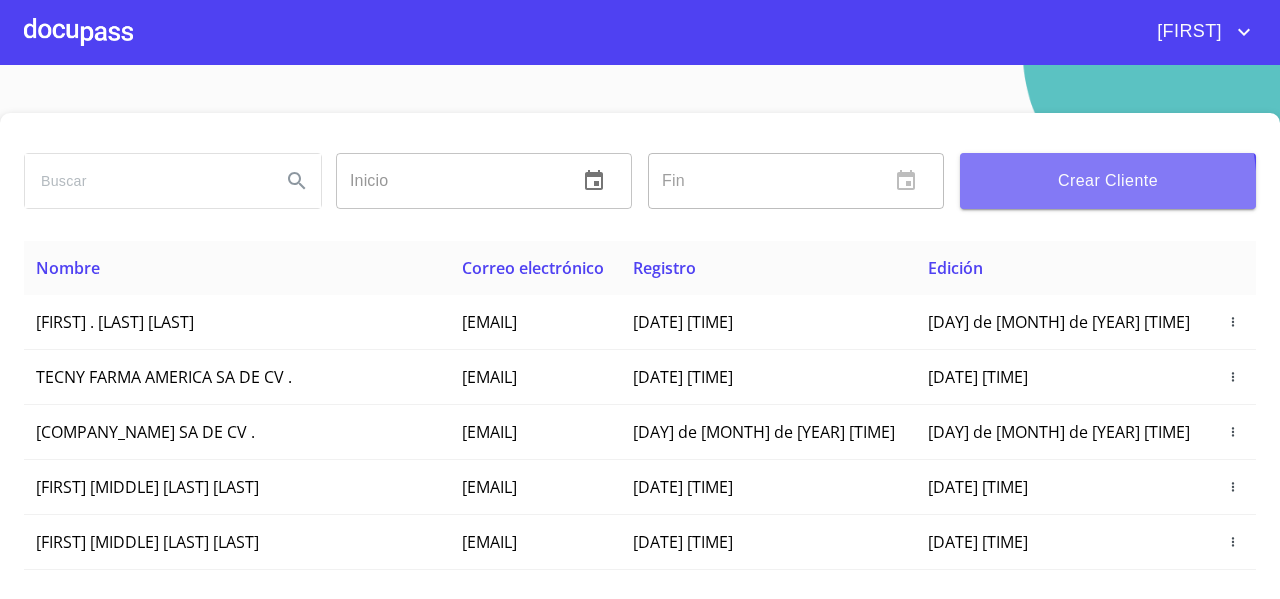 click on "Crear Cliente" at bounding box center [1108, 181] 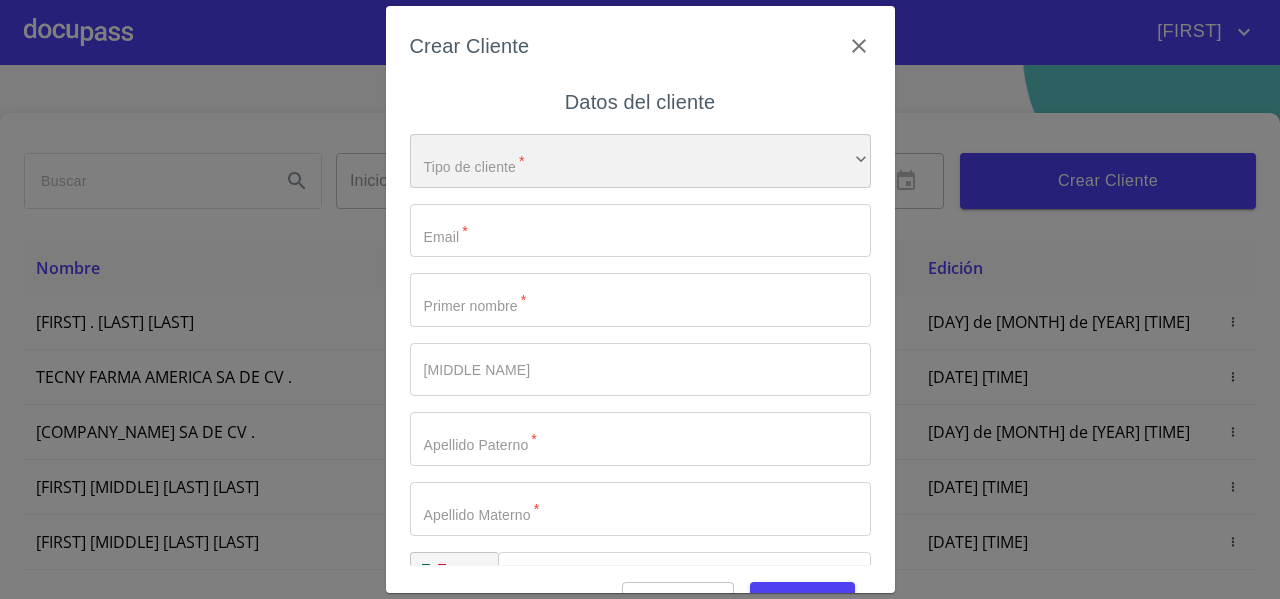click on "​" at bounding box center (640, 161) 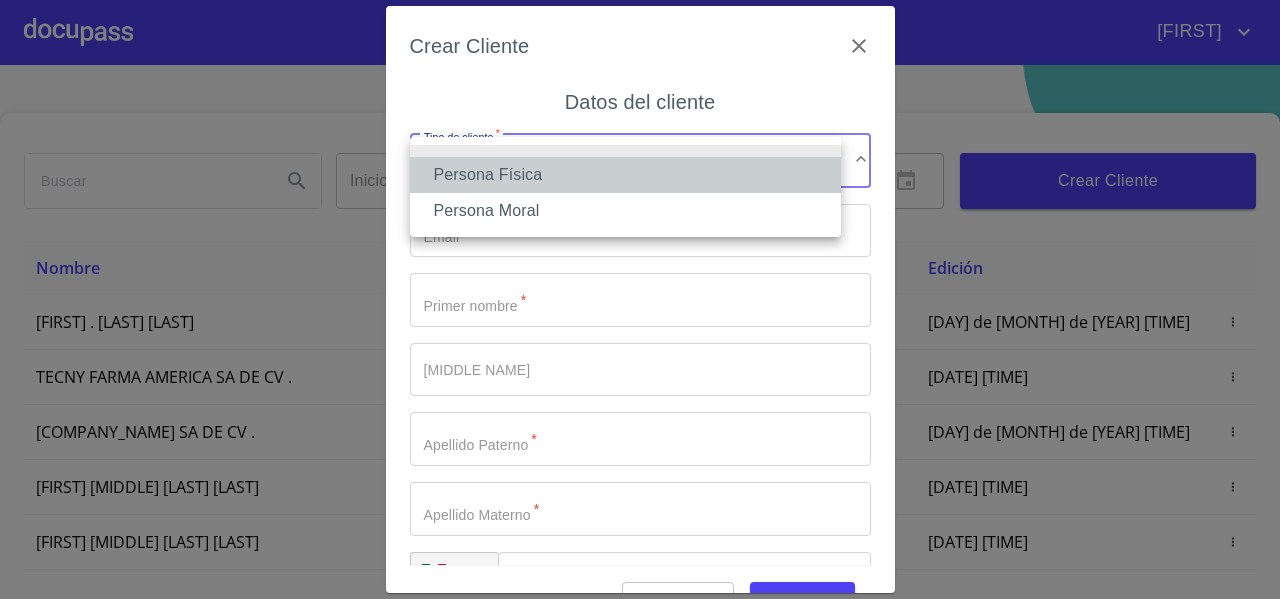 click on "Persona Física" at bounding box center (625, 175) 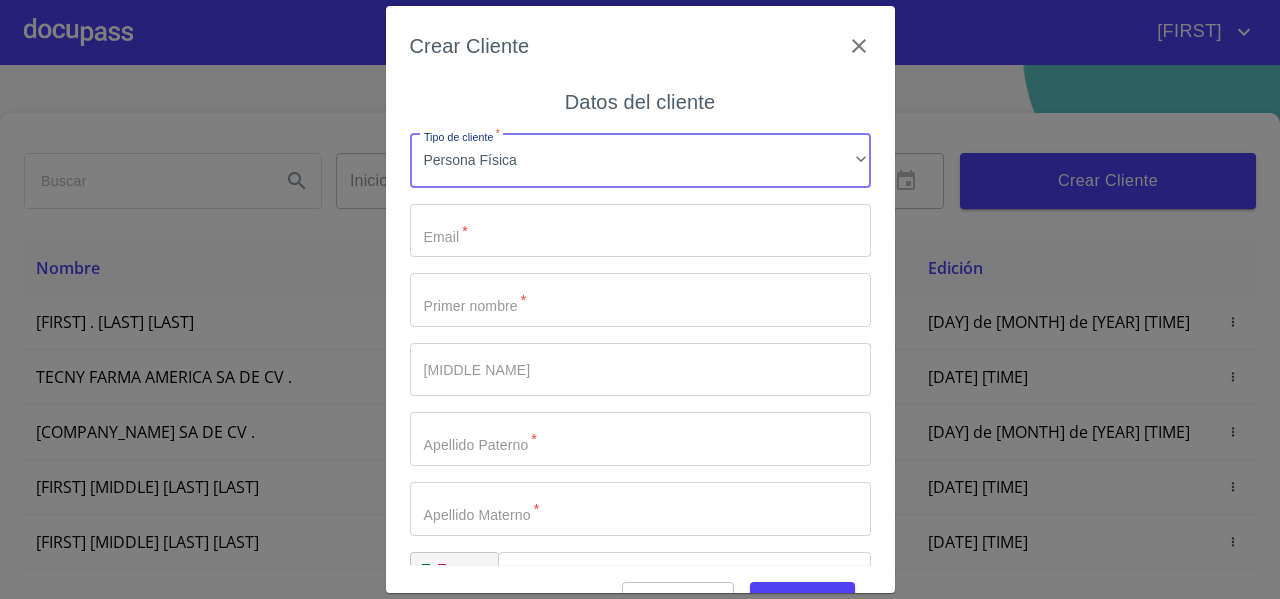 click on "Tipo de cliente   *" at bounding box center [640, 231] 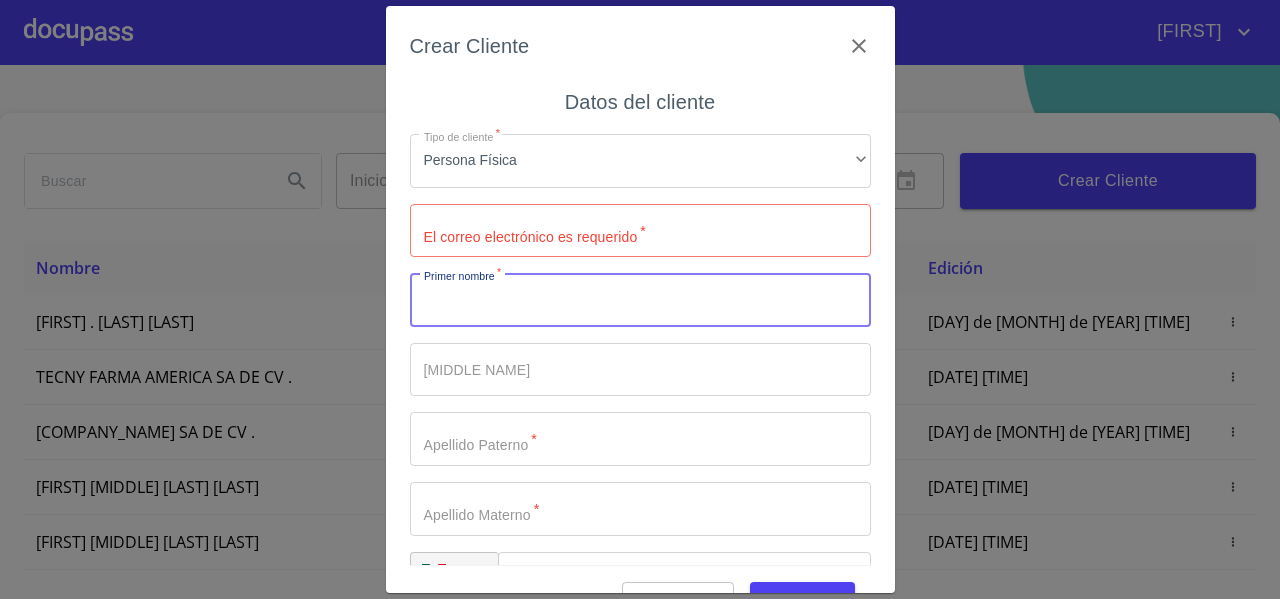 click on "Tipo de cliente   *" at bounding box center [640, 300] 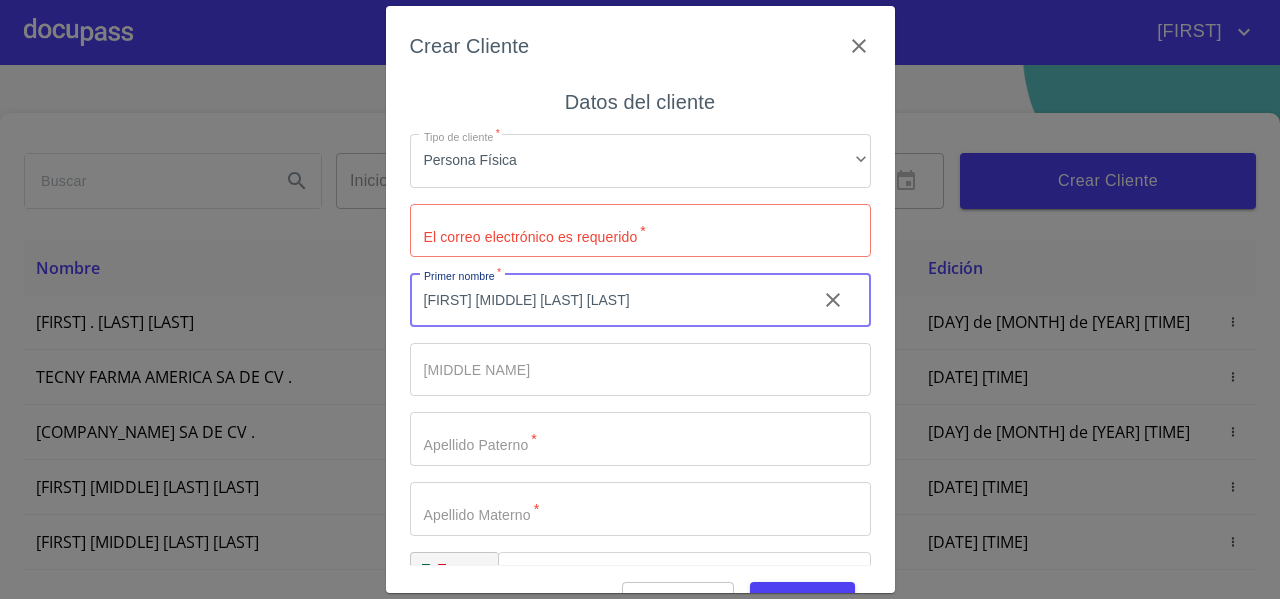type on "[FIRST] [MIDDLE] [LAST] [LAST]" 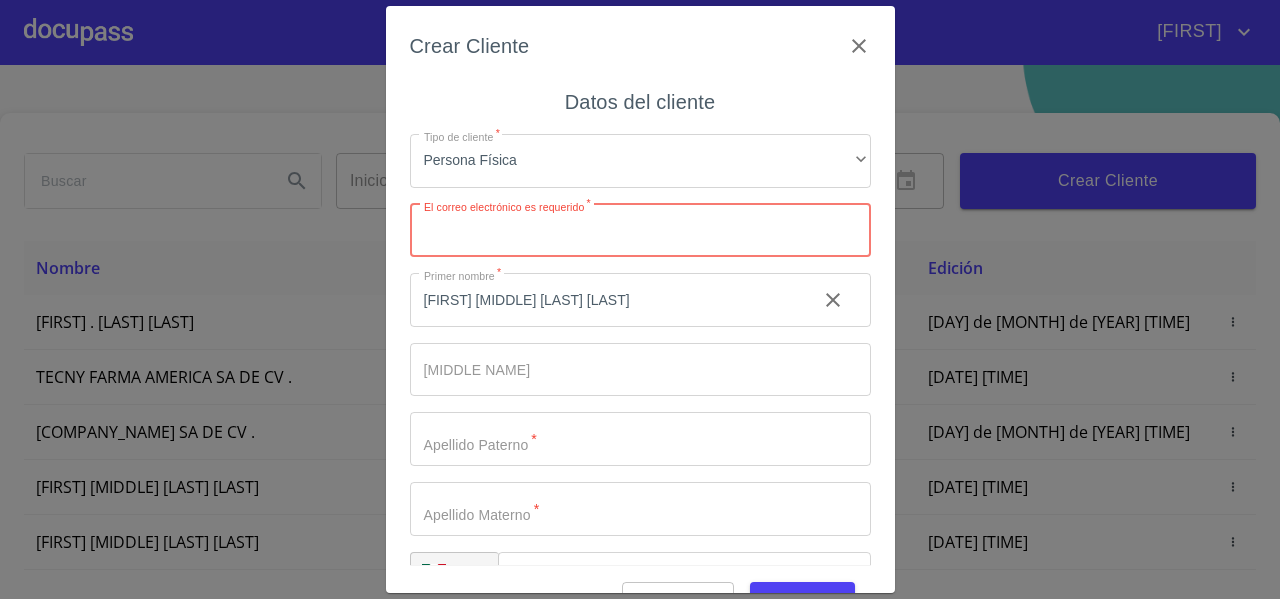 paste on "[EMAIL]" 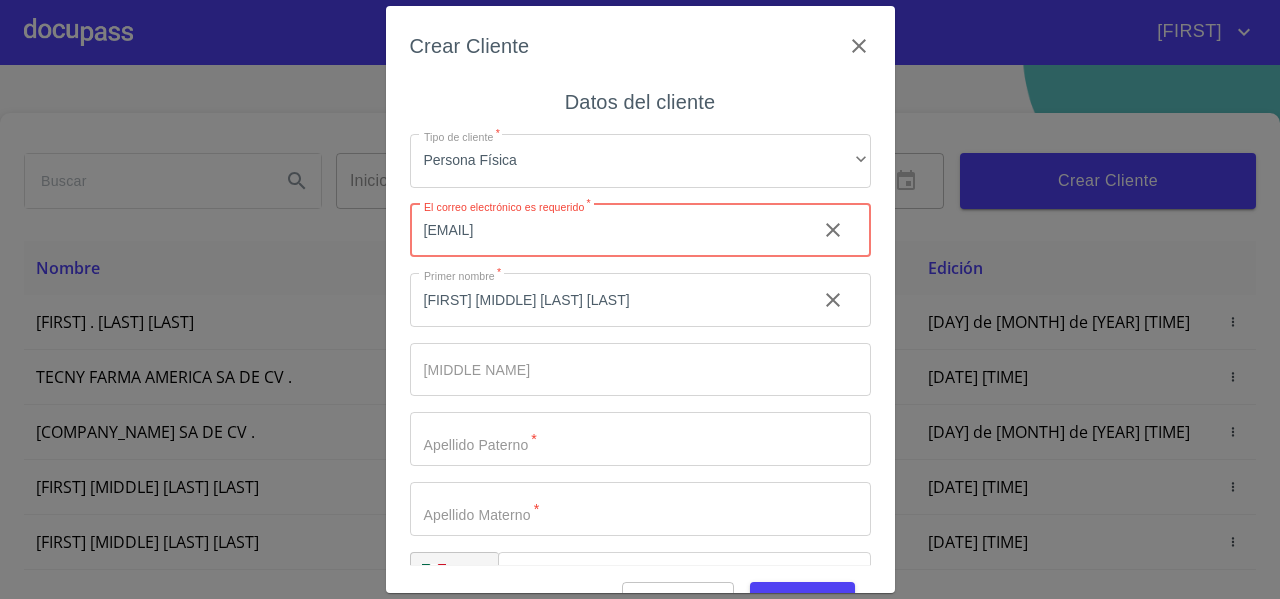 click on "[EMAIL]" at bounding box center (605, 231) 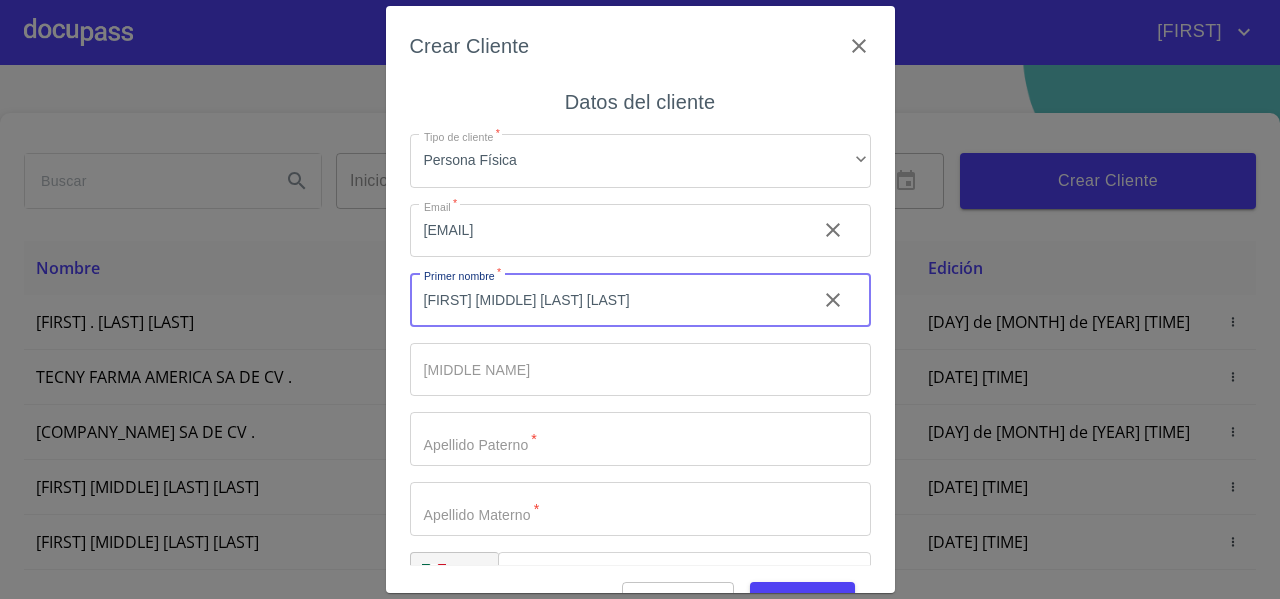 drag, startPoint x: 470, startPoint y: 300, endPoint x: 646, endPoint y: 294, distance: 176.10225 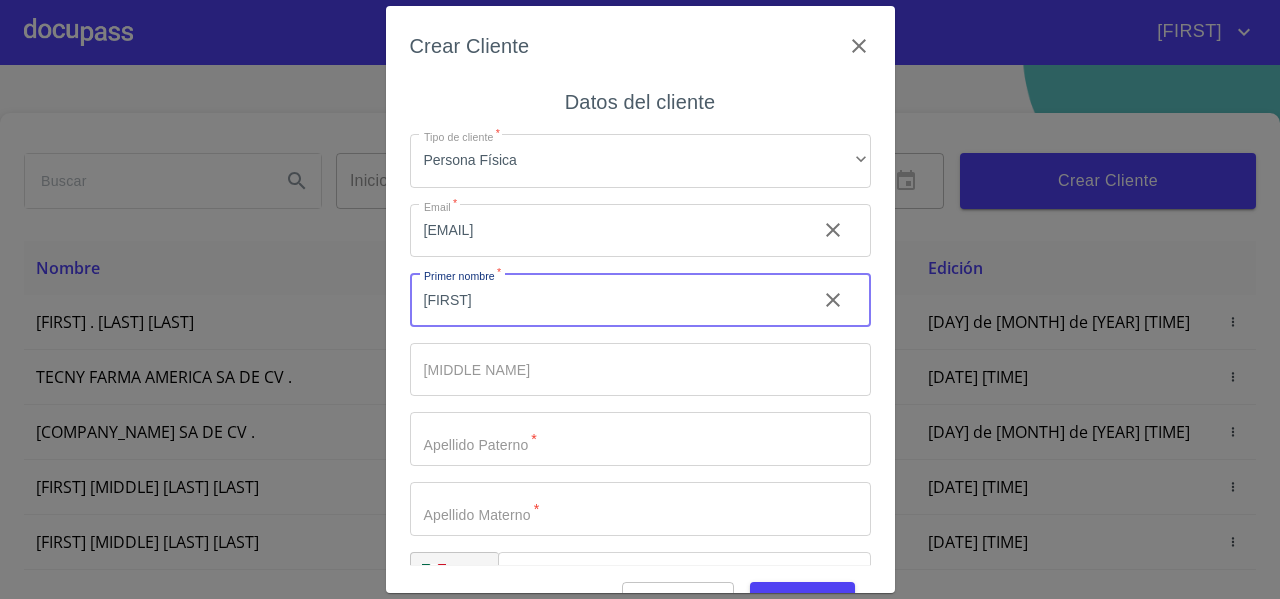 type on "[FIRST]" 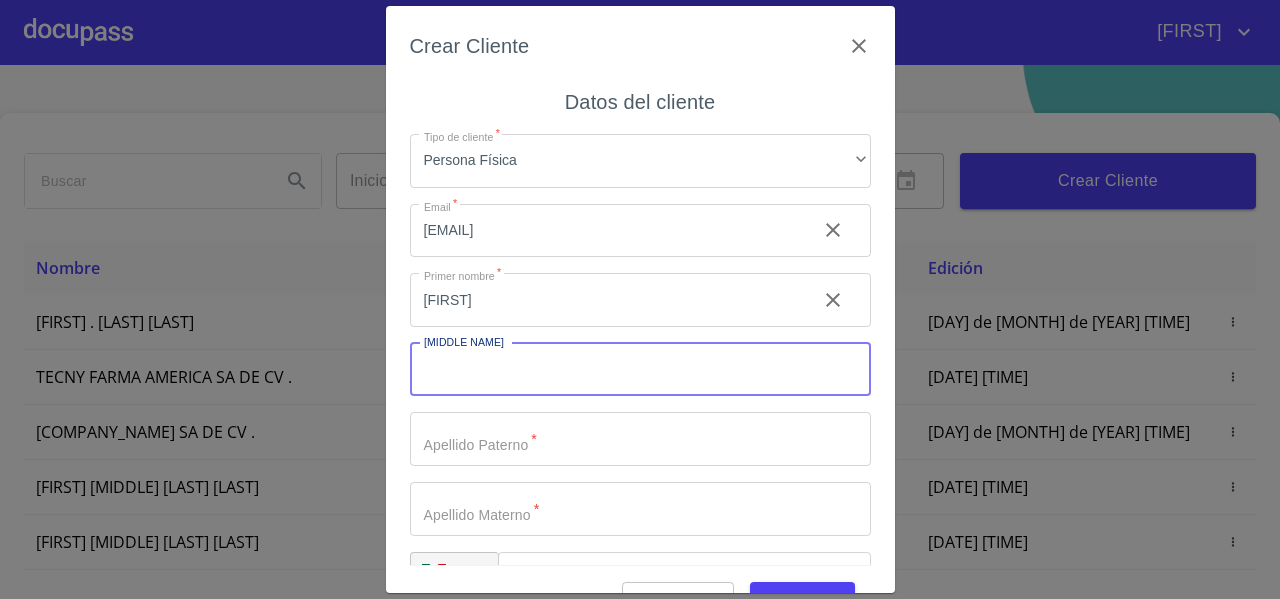 click on "Tipo de cliente   *" at bounding box center [640, 370] 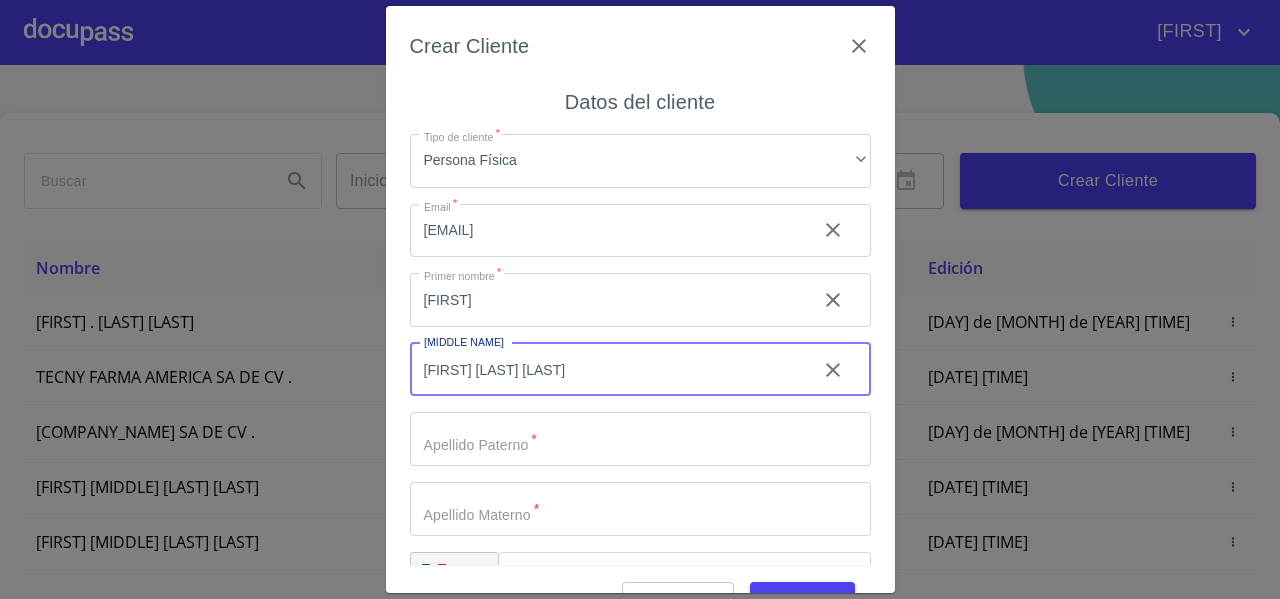 drag, startPoint x: 478, startPoint y: 373, endPoint x: 618, endPoint y: 371, distance: 140.01428 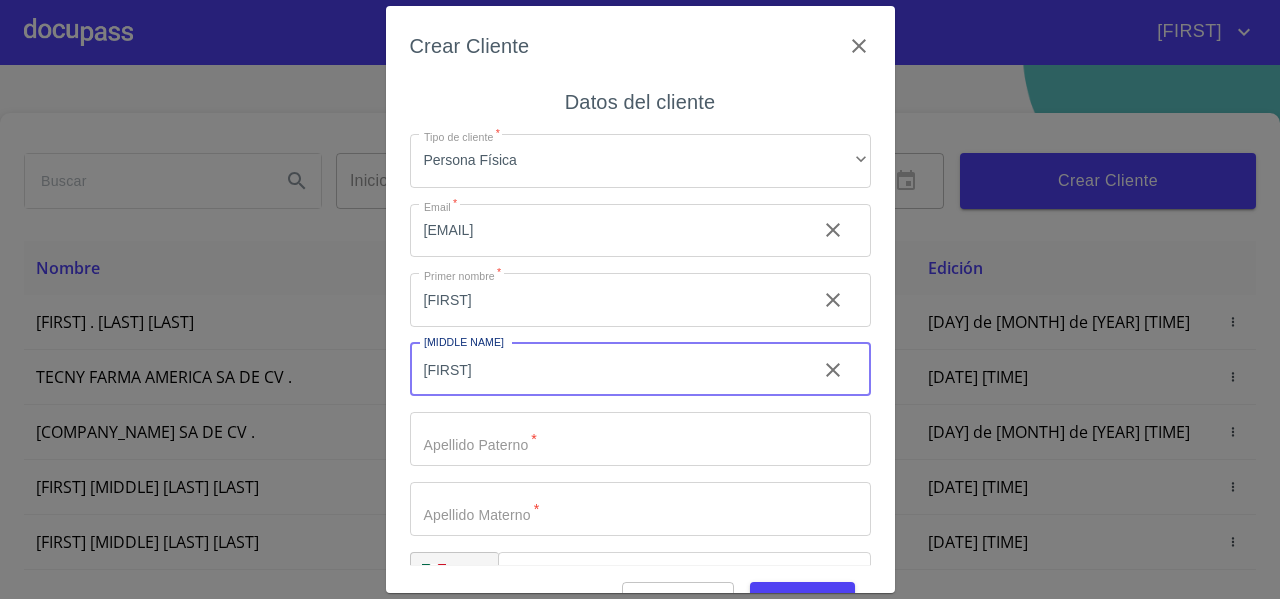 type on "[FIRST]" 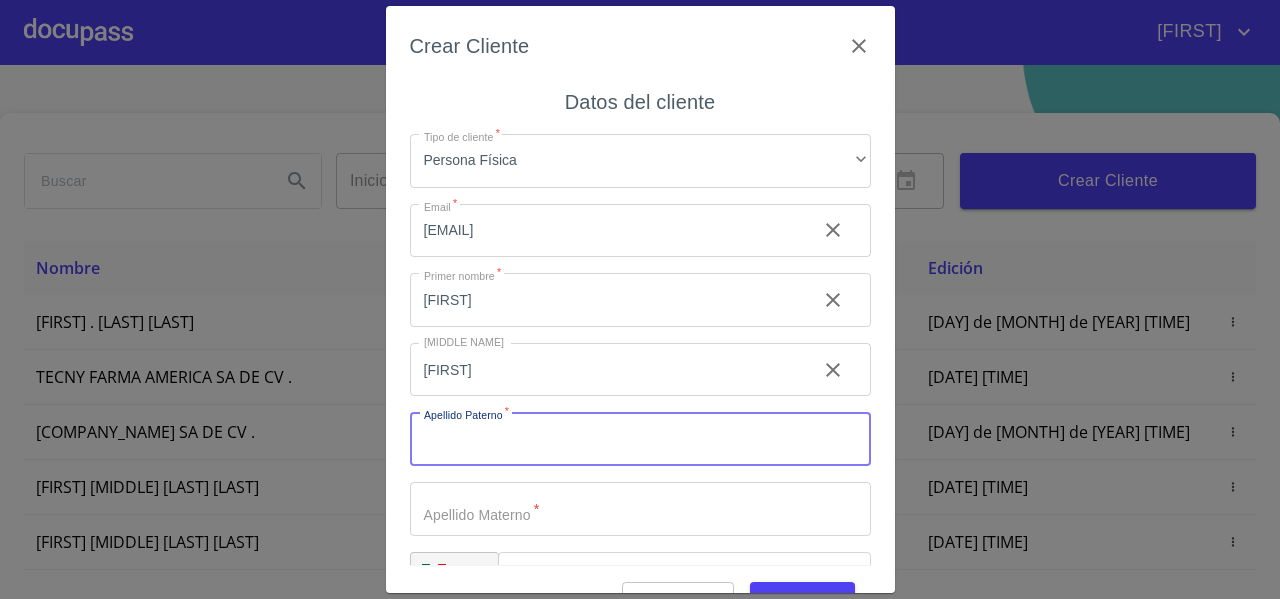 click on "Tipo de cliente   *" at bounding box center [640, 439] 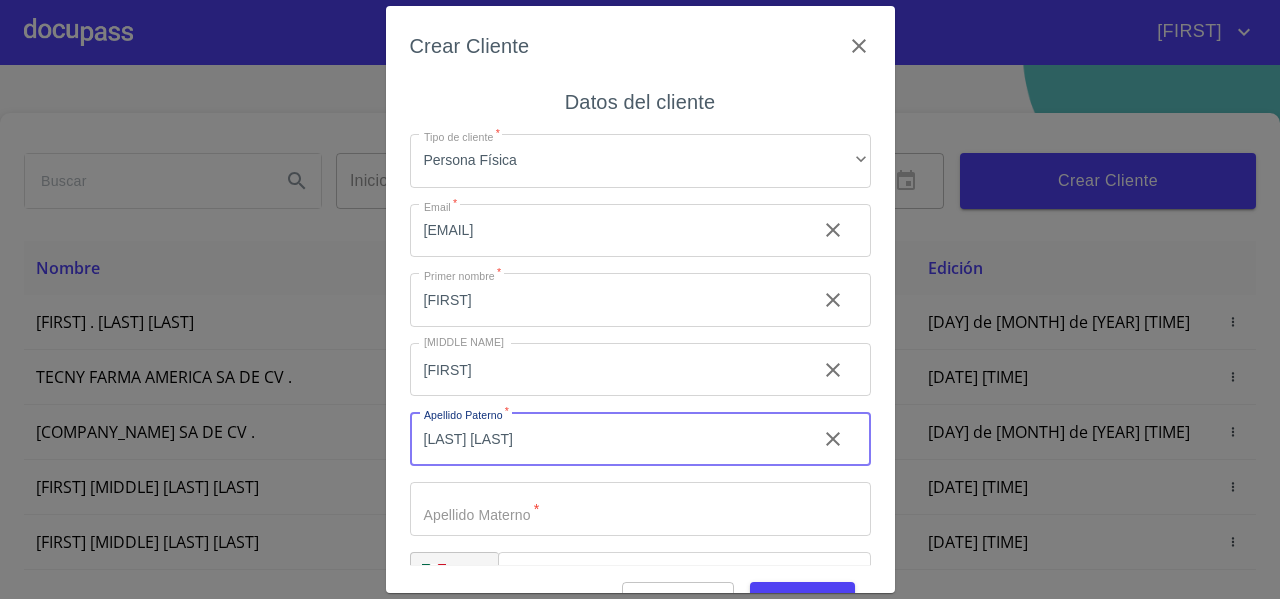 drag, startPoint x: 470, startPoint y: 443, endPoint x: 598, endPoint y: 450, distance: 128.19127 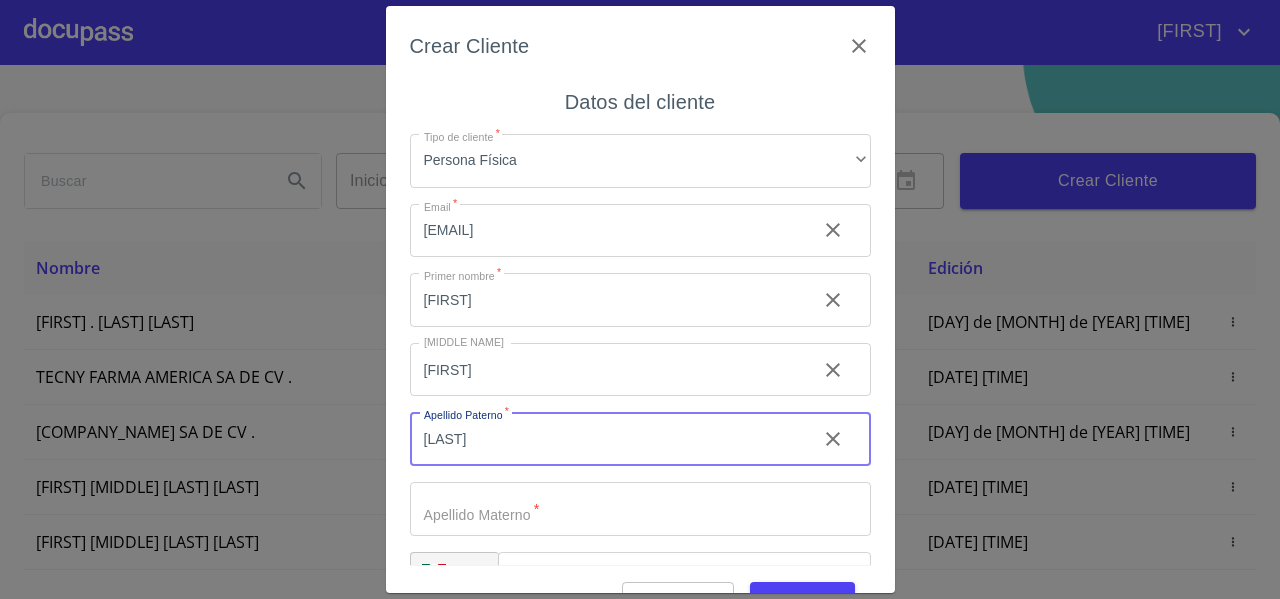 type on "[LAST]" 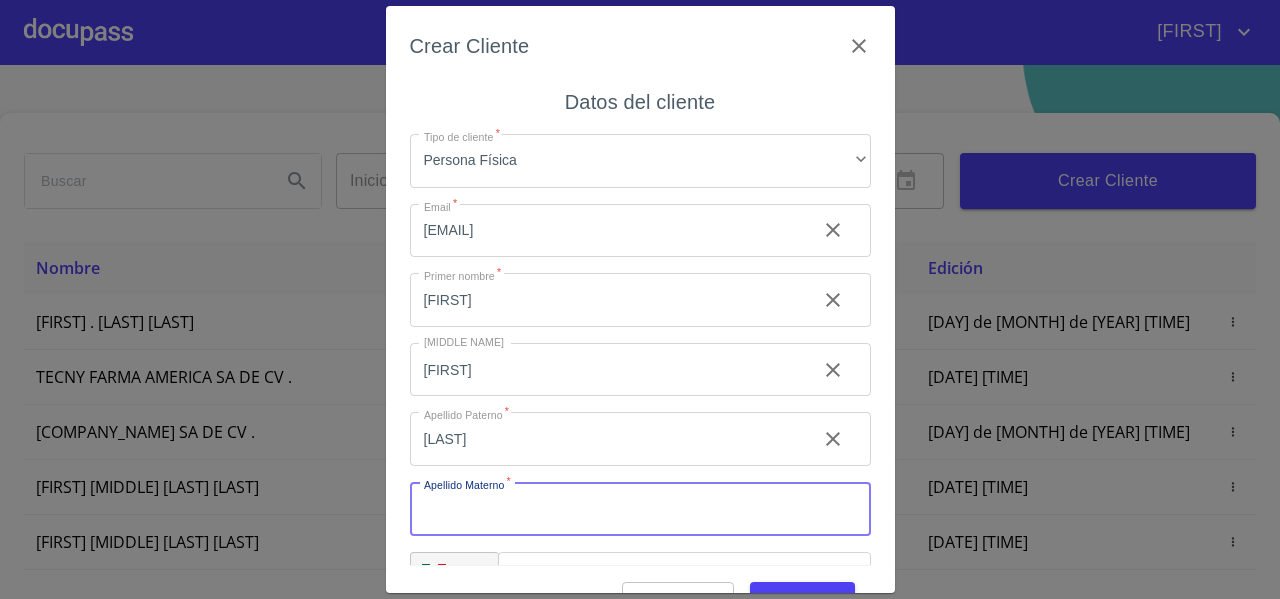 paste on "[LAST]" 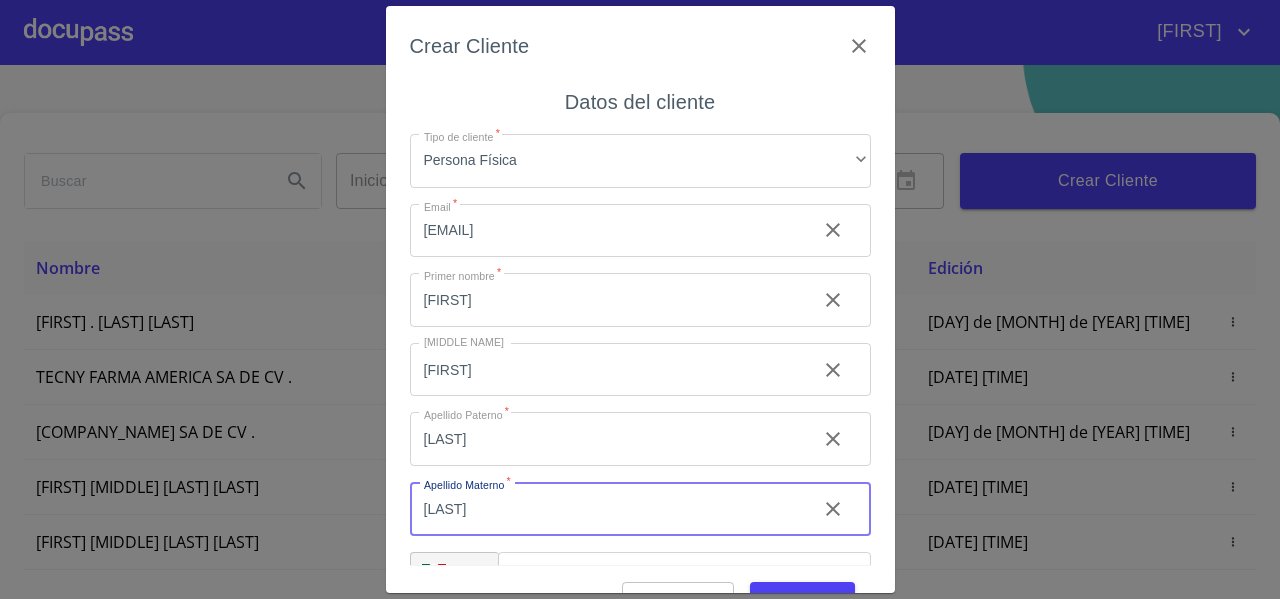 scroll, scrollTop: 56, scrollLeft: 0, axis: vertical 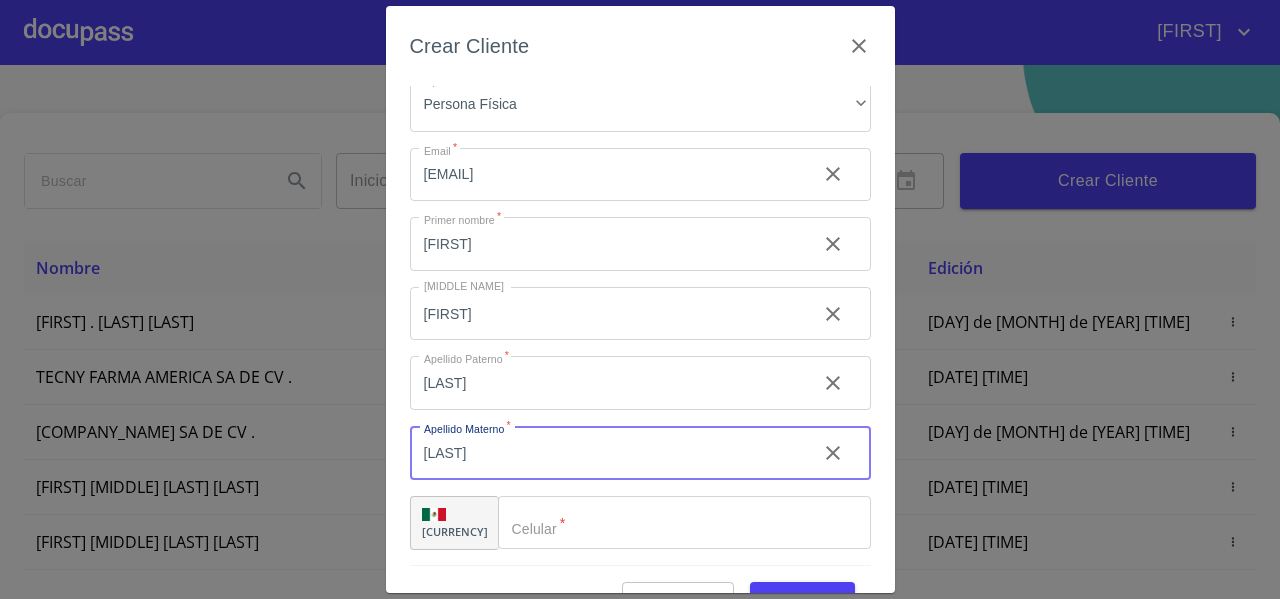 type on "[LAST]" 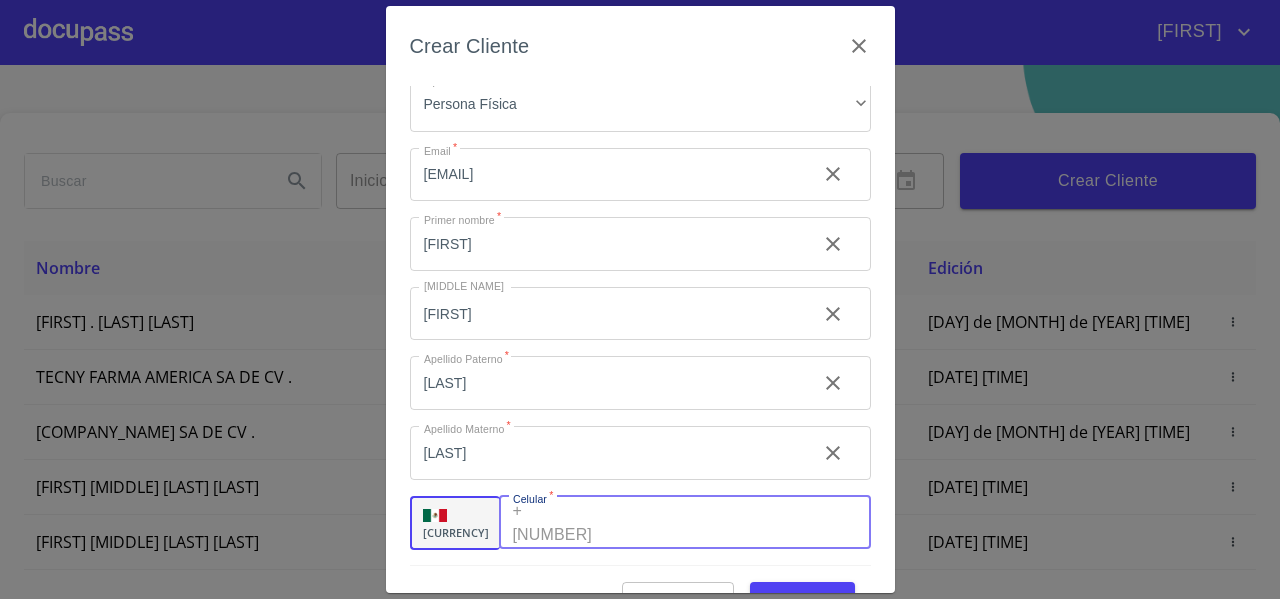 scroll, scrollTop: 49, scrollLeft: 0, axis: vertical 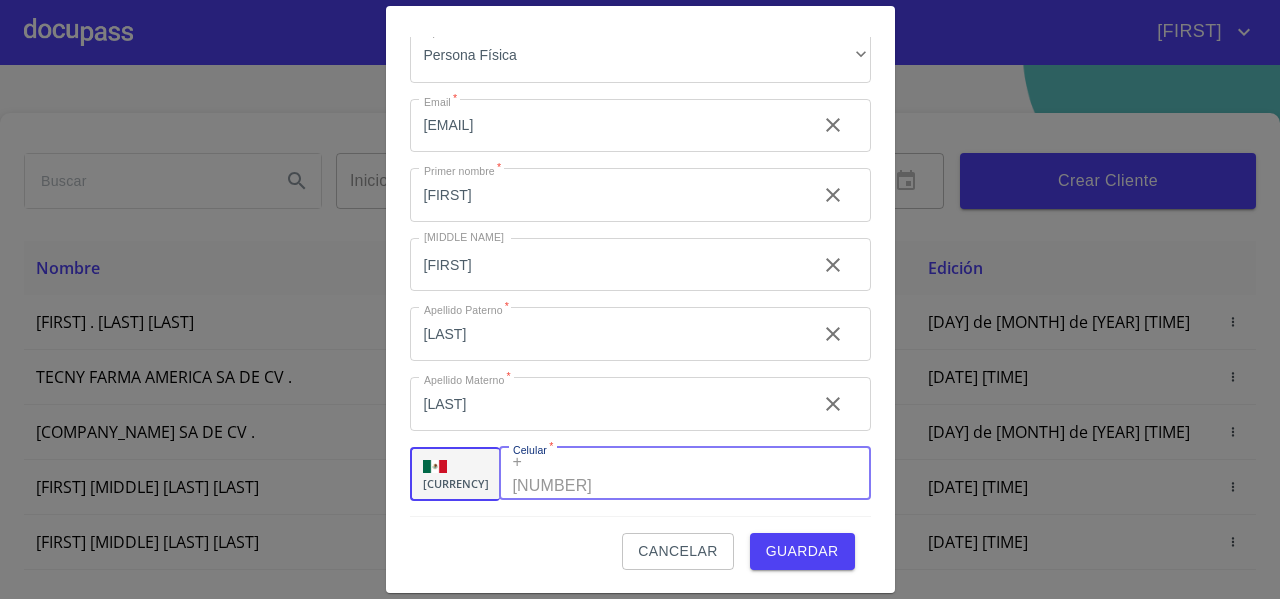 click on "Tipo de cliente   *" at bounding box center [735, 474] 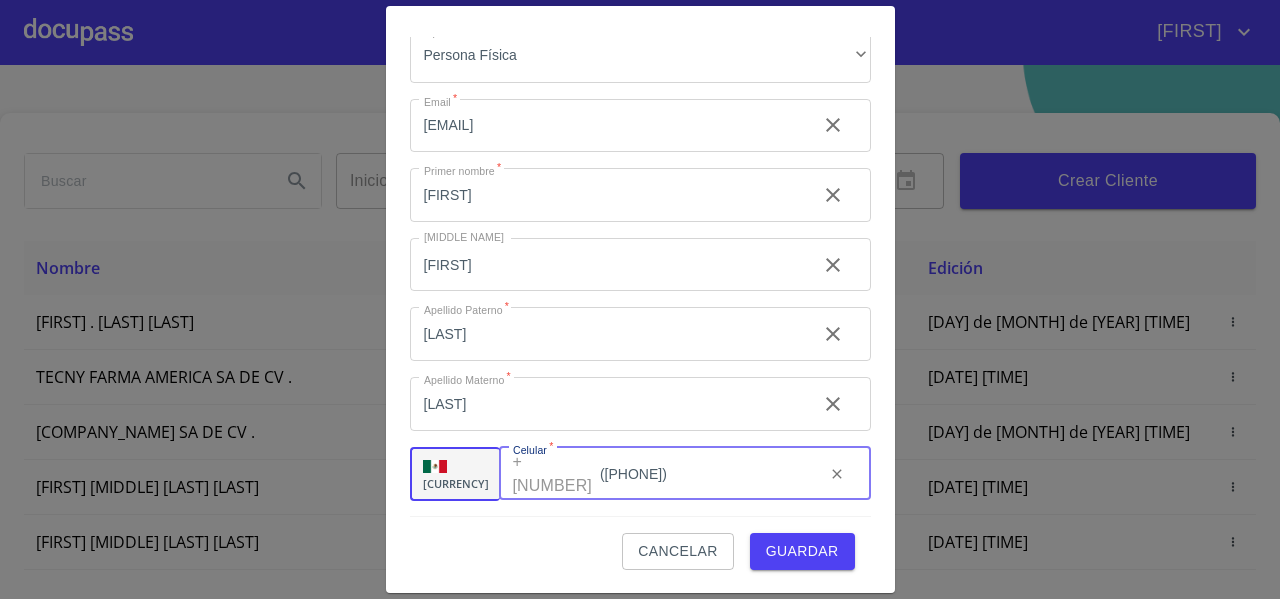 type on "([PHONE])" 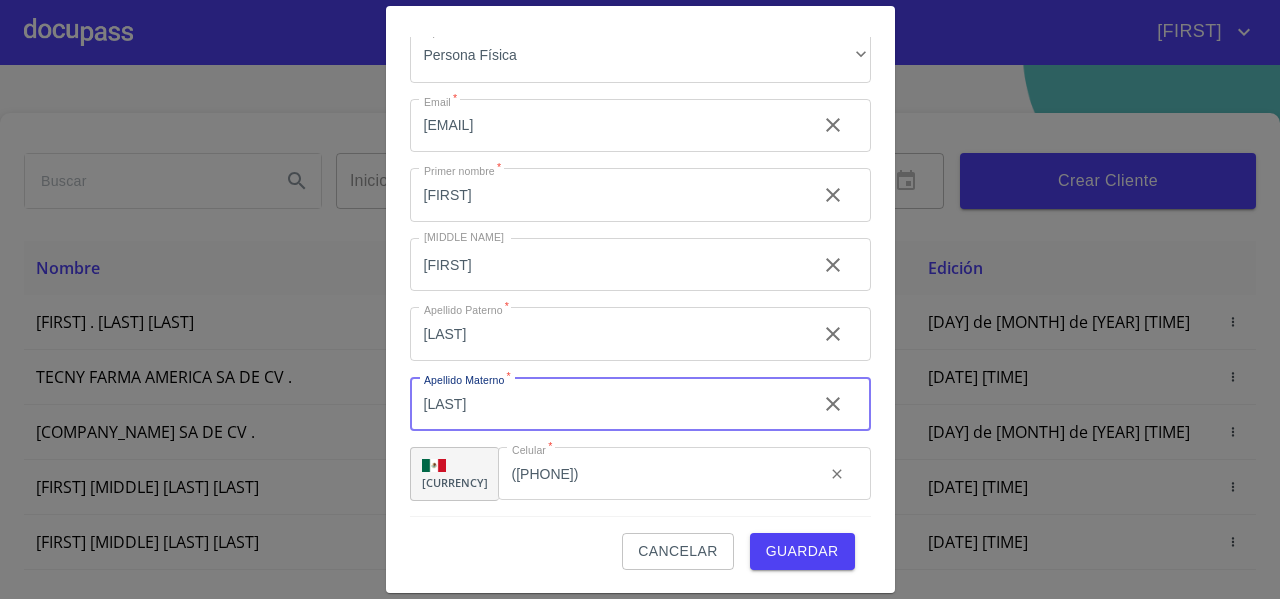 click on "[LAST]" at bounding box center [605, 404] 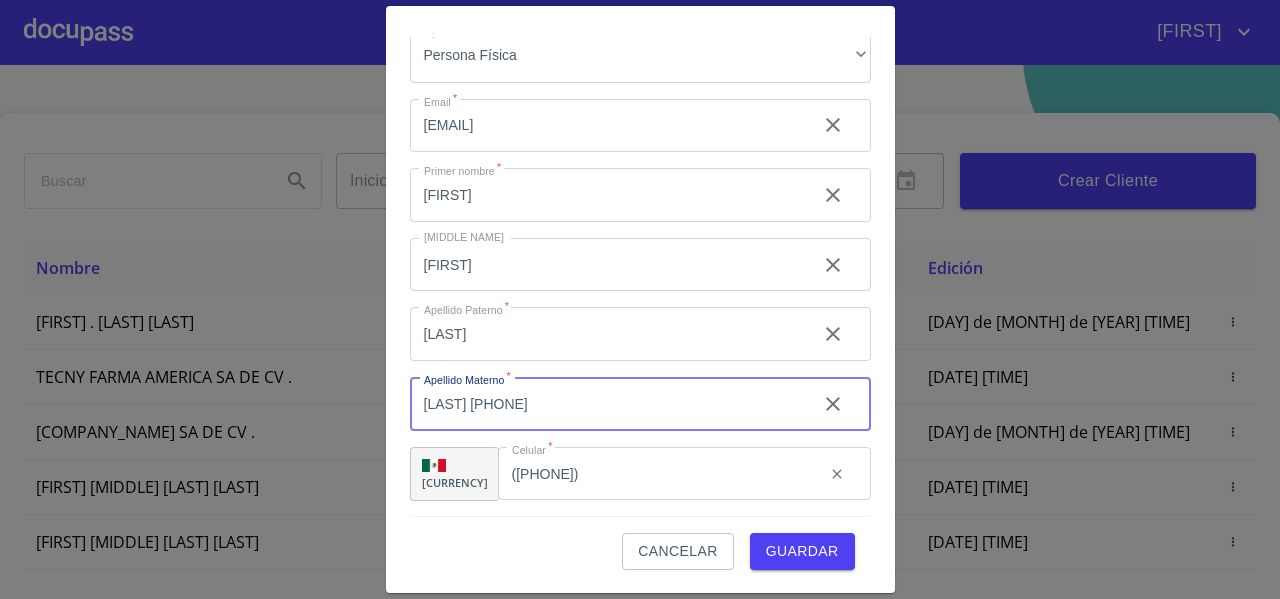 click on "[LAST] [PHONE]" at bounding box center [605, 404] 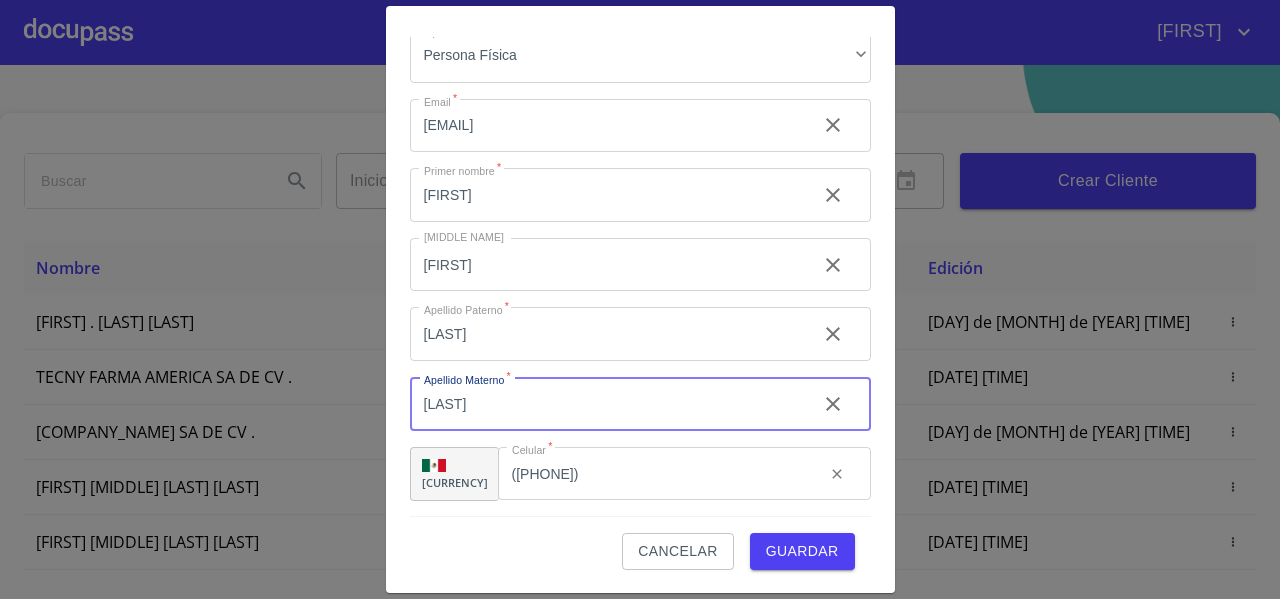 type on "[LAST]" 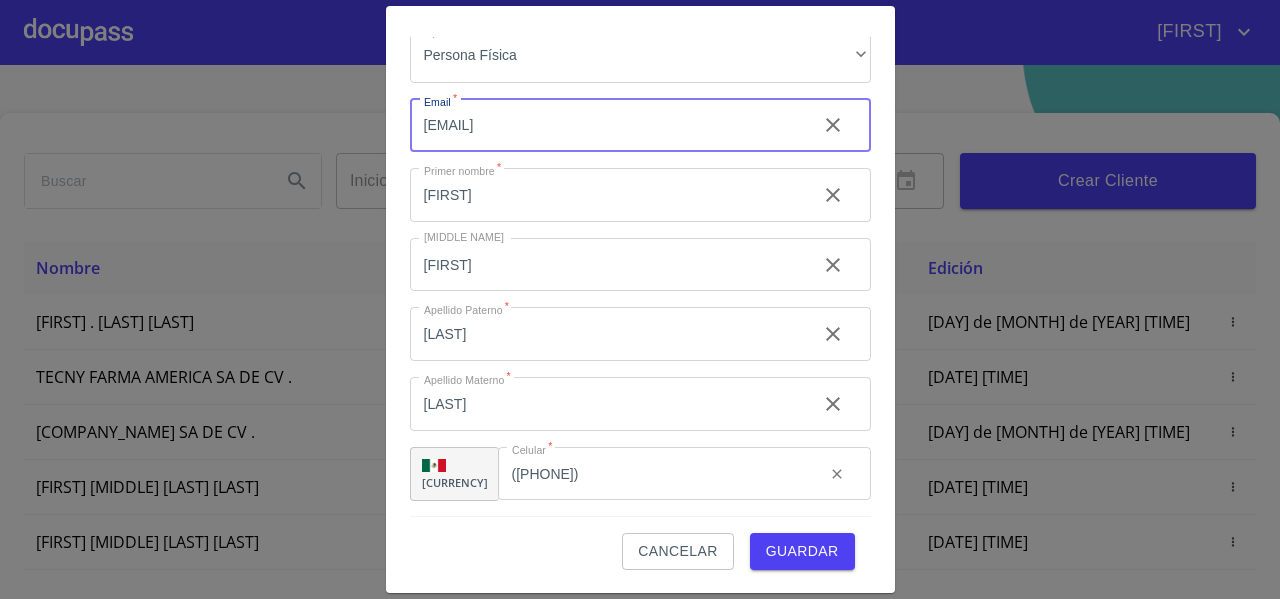 drag, startPoint x: 644, startPoint y: 122, endPoint x: 424, endPoint y: 134, distance: 220.32703 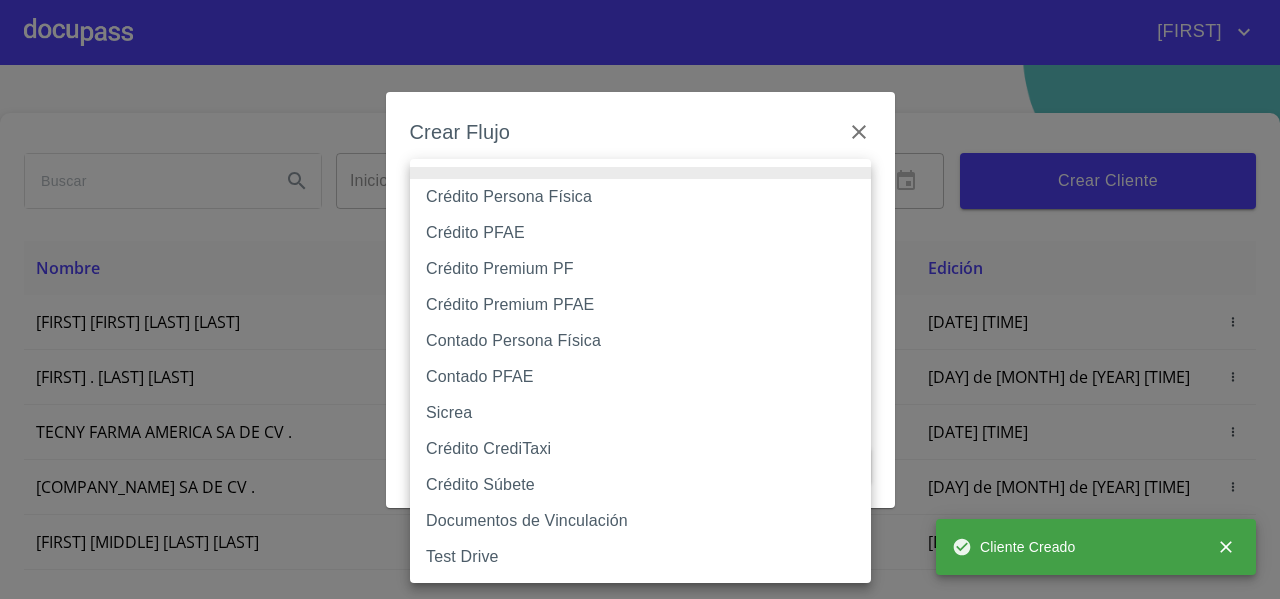 click on "FERNANDO Inicio ​ Fin ​ Crear Cliente Nombre   Correo electrónico   Registro   Edición     [FIRST]  [MIDDLE]  [LAST]  [LAST] [EMAIL] [DAY] de [MONTH] de [YEAR] [TIME] [DAY] de [MONTH] de [YEAR] [TIME] [COMPANY] [EMAIL] [DAY] de [MONTH] de [YEAR] [TIME] [DAY] de [MONTH] de [YEAR] [TIME] [COMPANY] [EMAIL] [DAY] de [MONTH] de [YEAR] [TIME] [DAY] de [MONTH] de [YEAR] [TIME] [FIRST] [MIDDLE] [LAST] [LAST] [EMAIL] [DAY] de [MONTH] de [YEAR] [TIME] [DAY] de [MONTH] de [YEAR] [TIME] [COMPANY] [EMAIL] [DAY] de [MONTH] de [YEAR] [TIME] [DAY] de [MONTH] de [YEAR] [TIME] [NUMBER] [NUMBER] [NUMBER] [NUMBER] [NUMBER] [NUMBER] [NUMBER]" at bounding box center (640, 299) 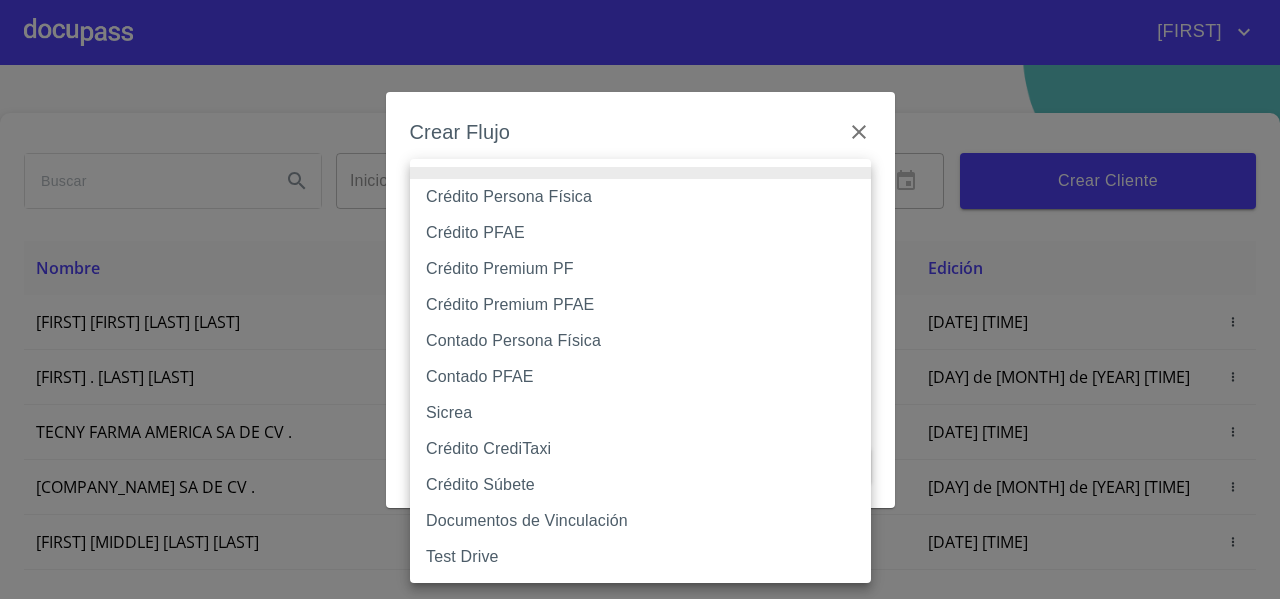 click on "Crédito Persona Física" at bounding box center [640, 197] 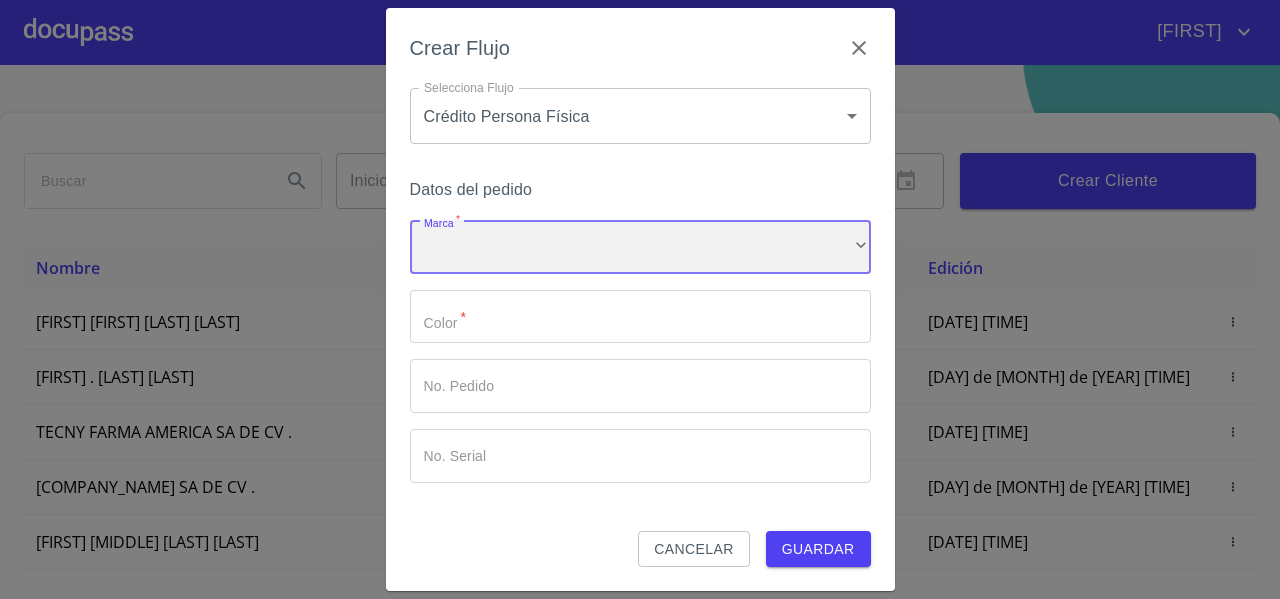 click on "​" at bounding box center (640, 247) 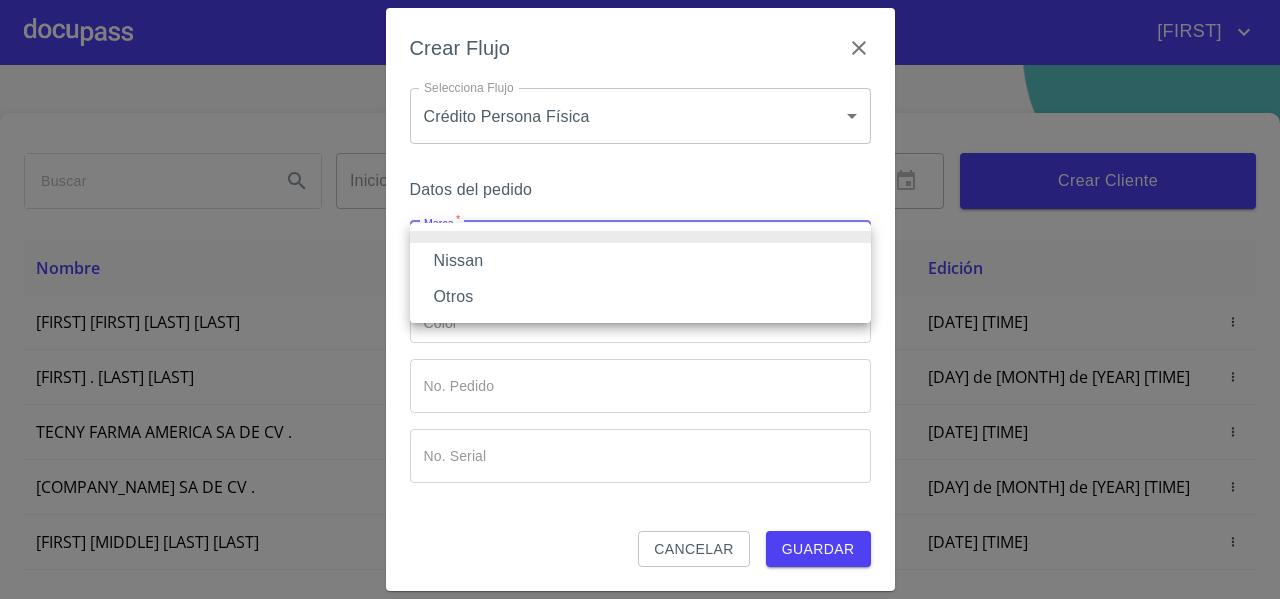 click on "Nissan" at bounding box center (640, 261) 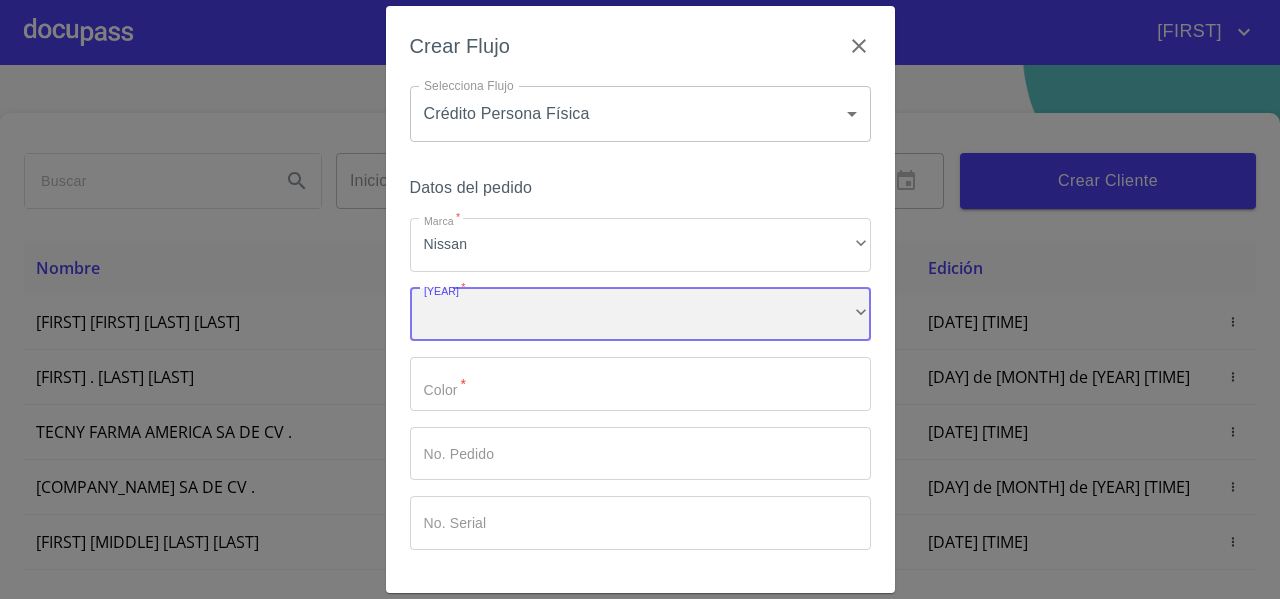 click on "​" at bounding box center (640, 315) 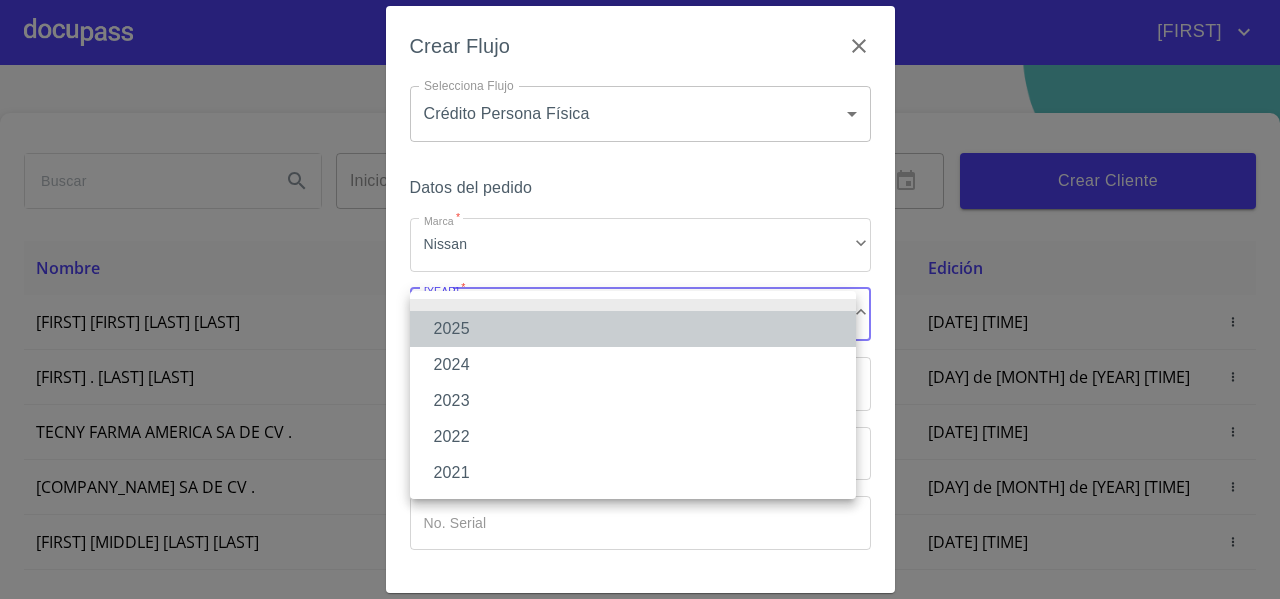 click on "2025" at bounding box center [633, 329] 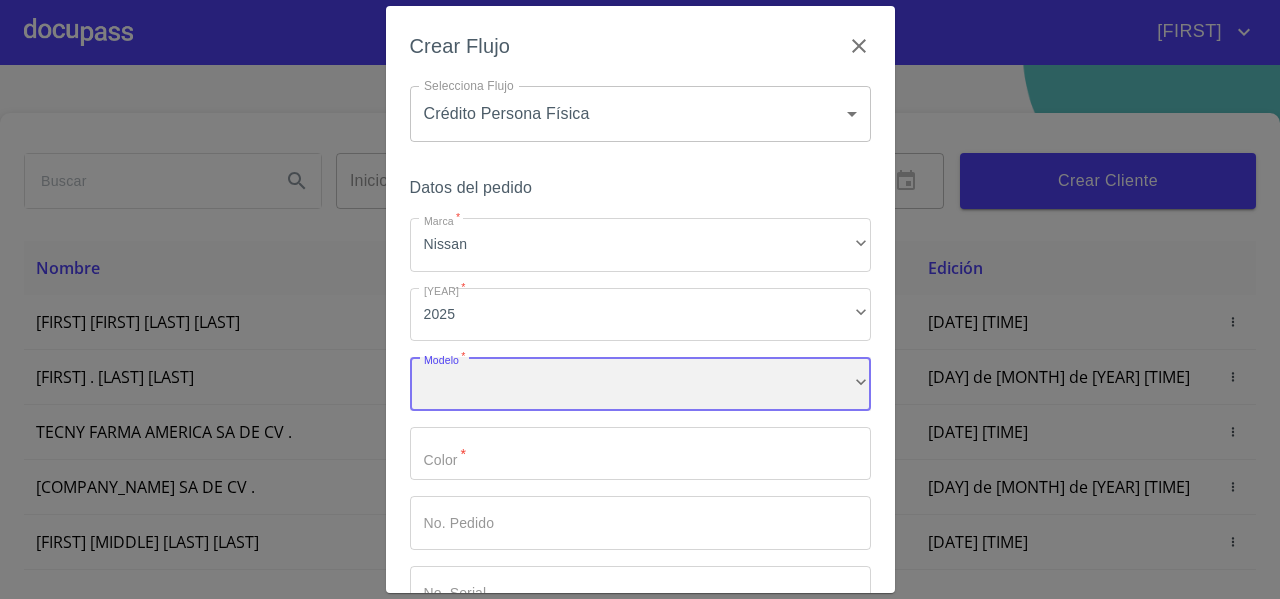 click on "​" at bounding box center [640, 384] 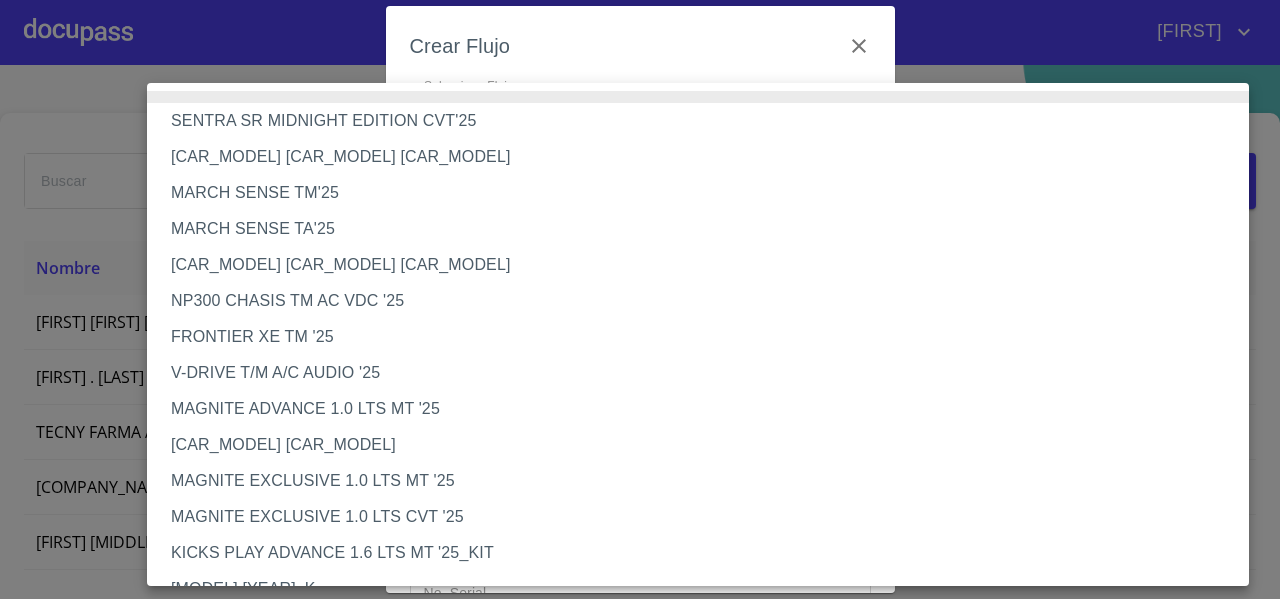 click on "[CAR_MODEL] [CAR_MODEL]" at bounding box center [705, 445] 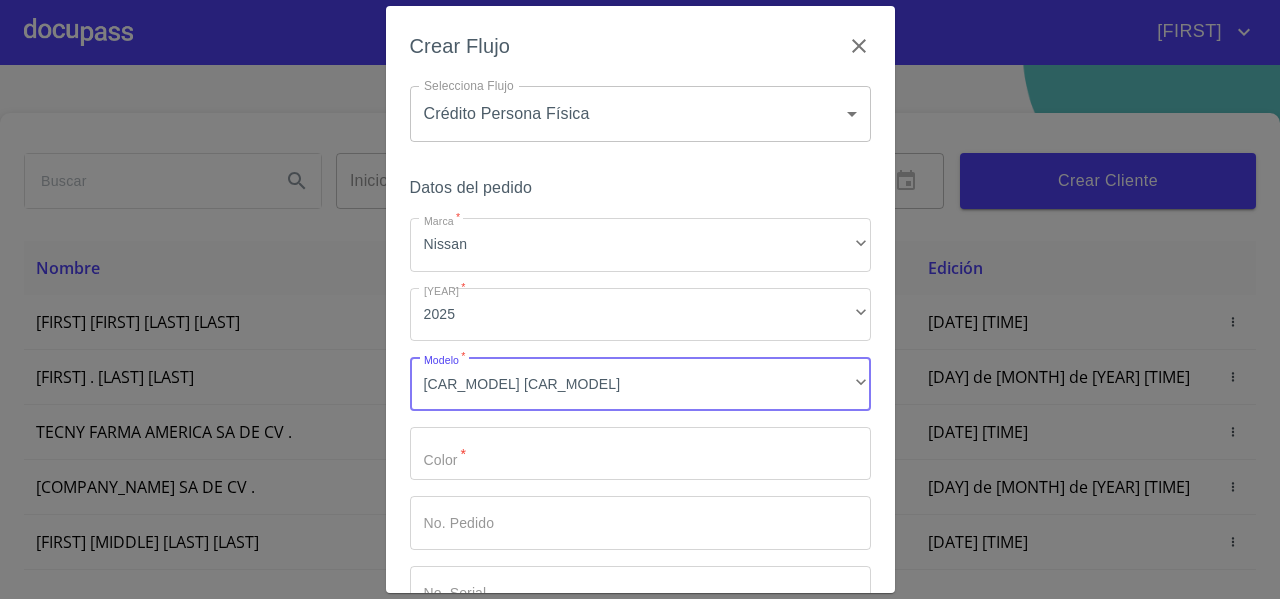 click on "Marca   *" at bounding box center [640, 454] 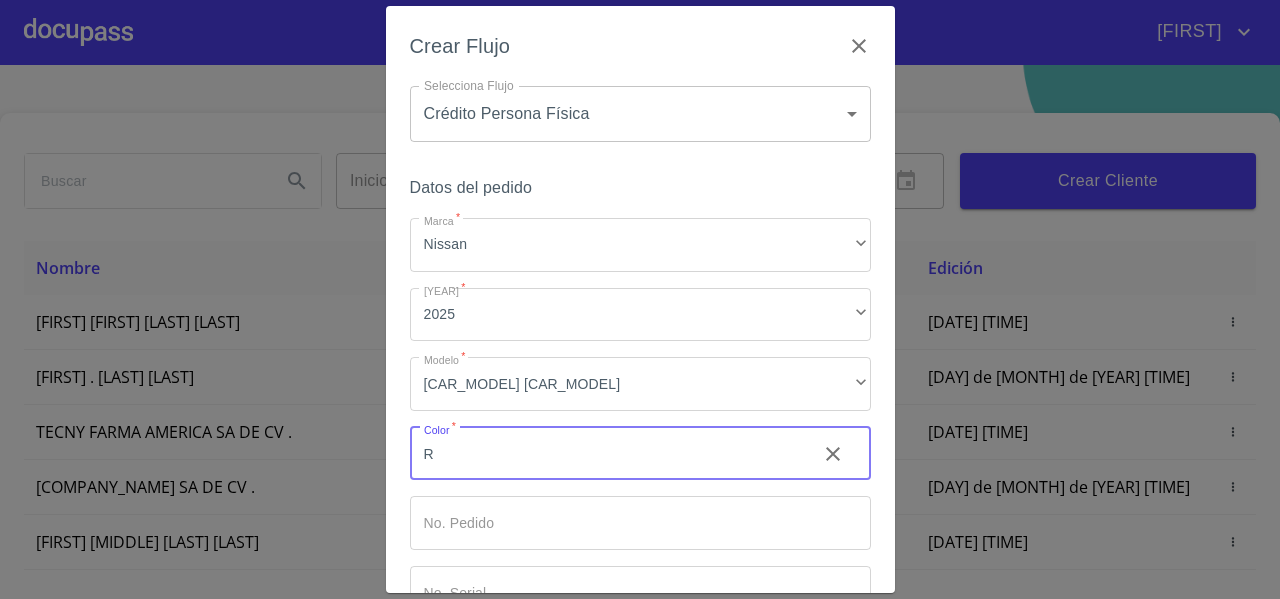 click on "R" at bounding box center (605, 454) 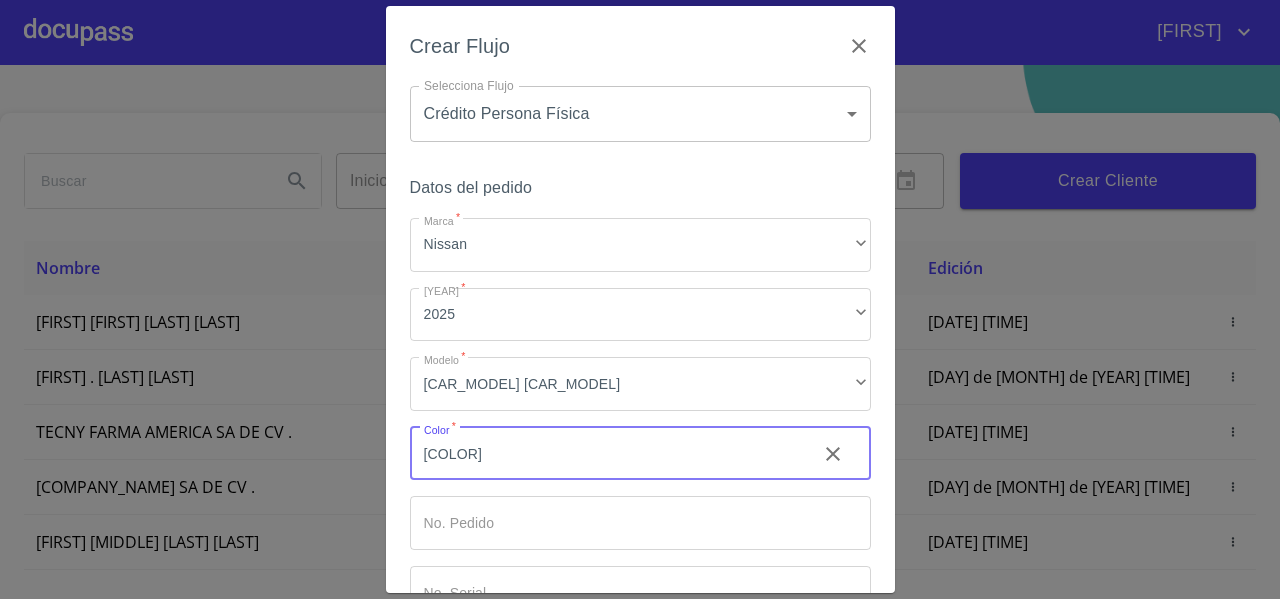 type on "[COLOR]" 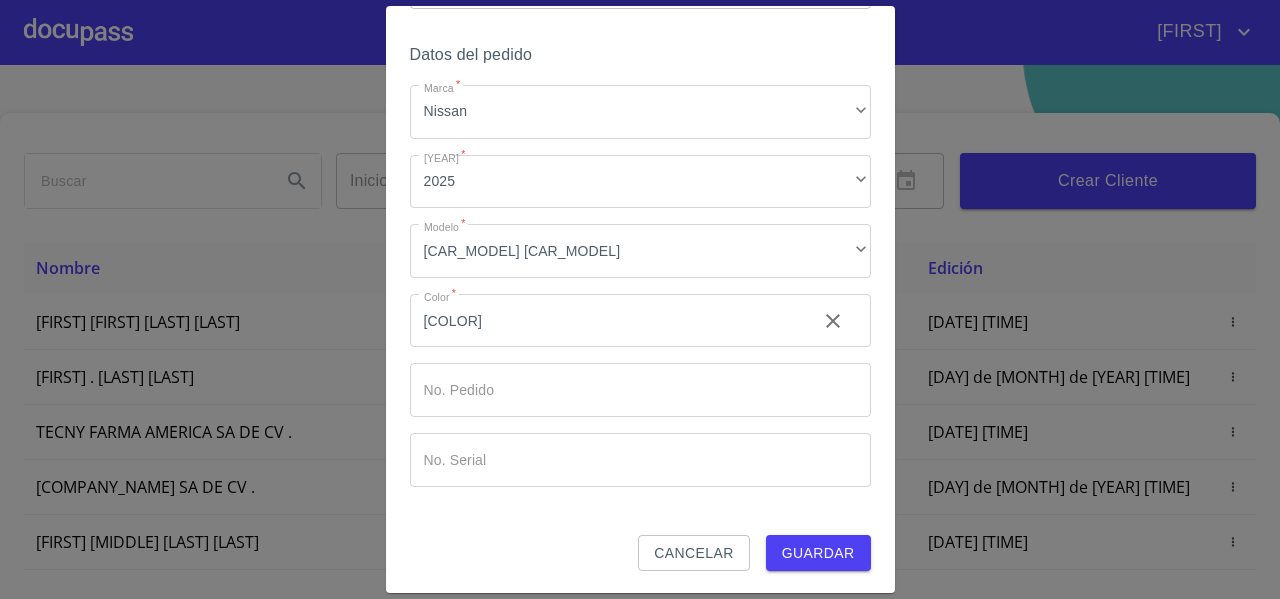 scroll, scrollTop: 135, scrollLeft: 0, axis: vertical 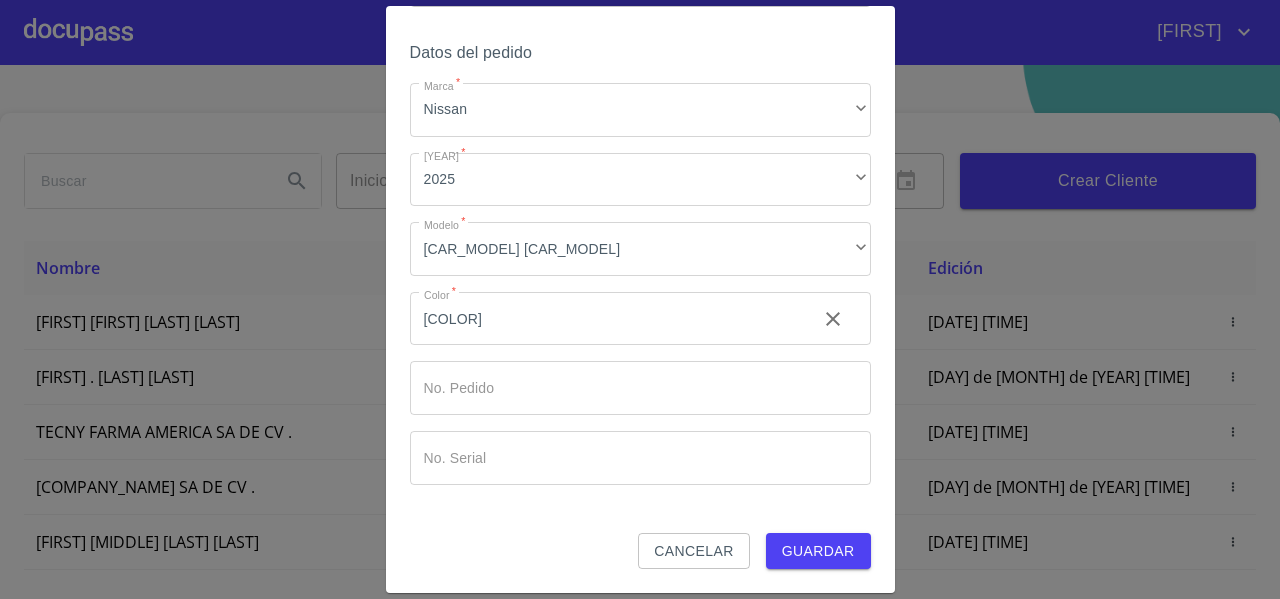 click on "Guardar" at bounding box center (818, 551) 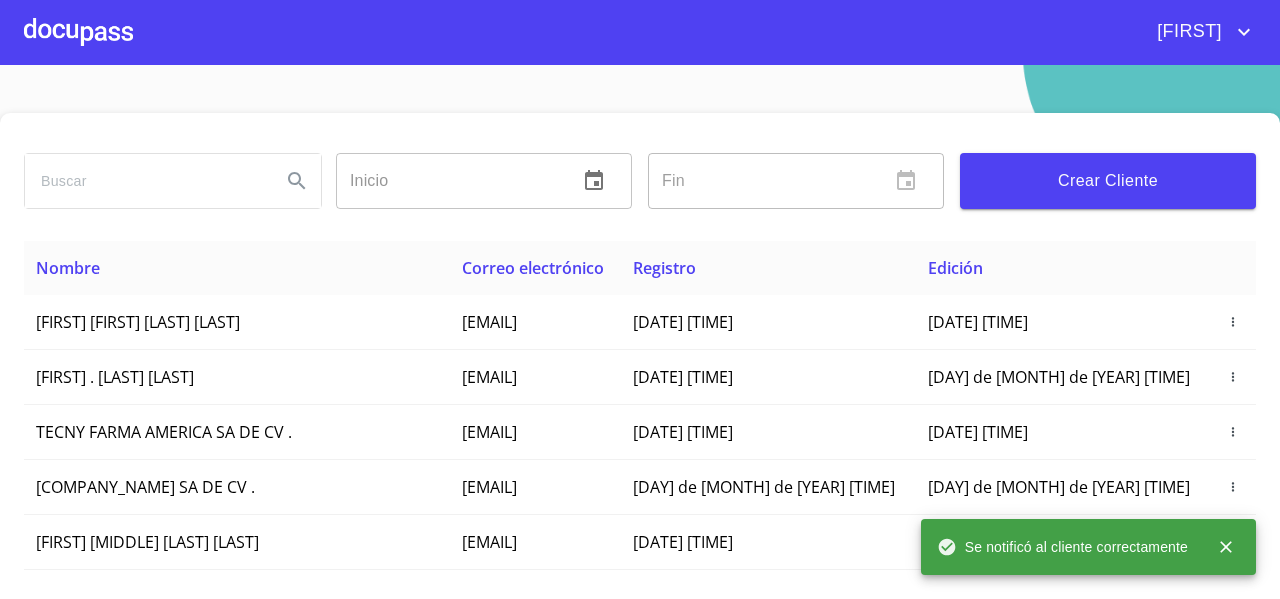 click at bounding box center [78, 32] 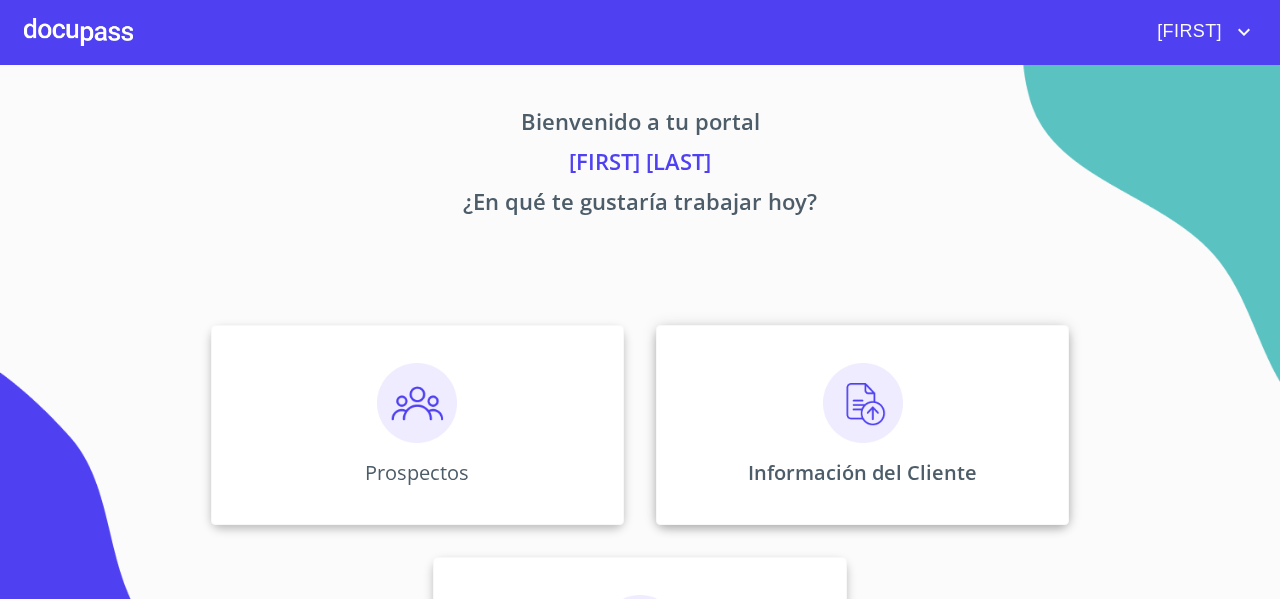 click on "Información del Cliente" at bounding box center [862, 425] 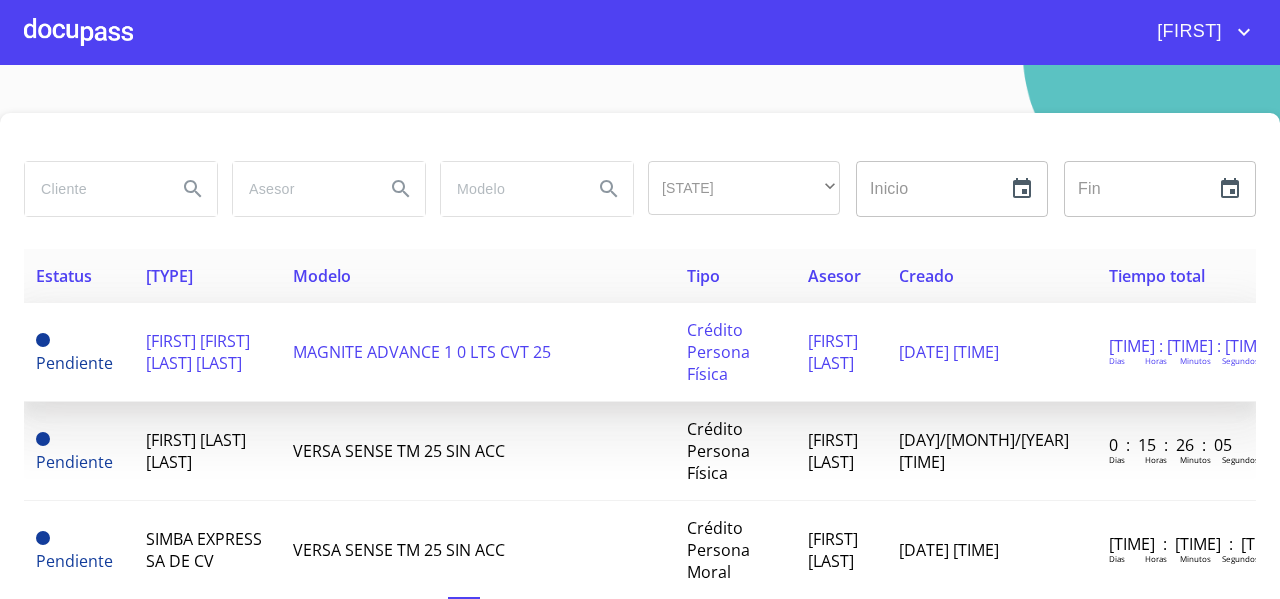 click on "[FIRST]  [FIRST]  [LAST]  [LAST]" at bounding box center (198, 352) 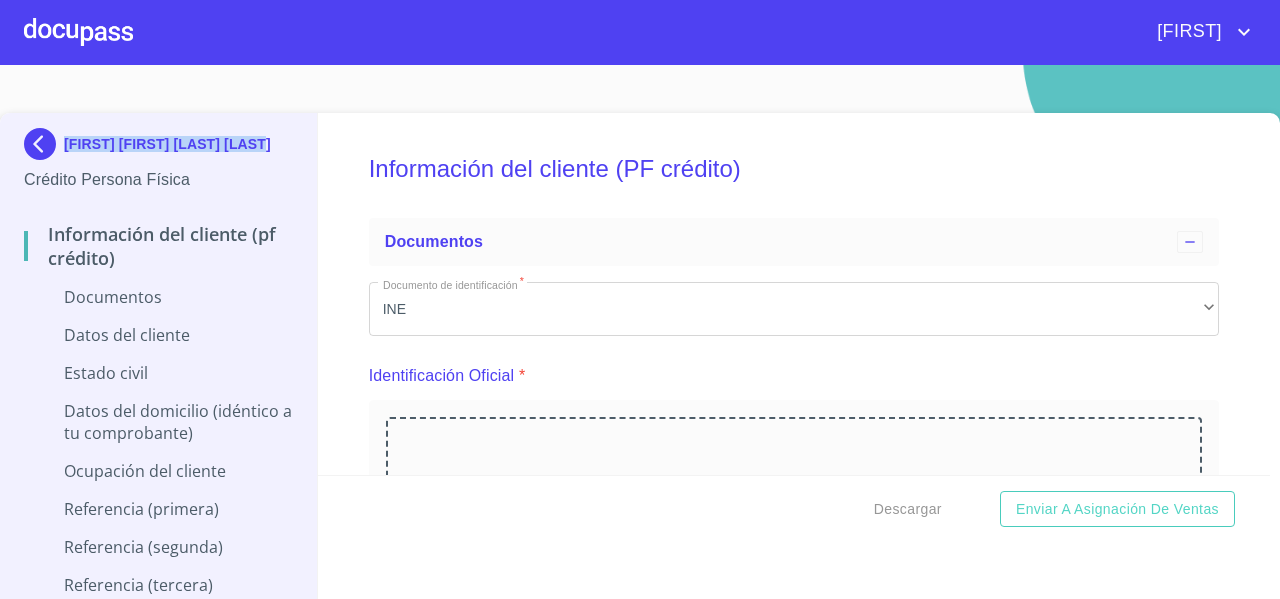 drag, startPoint x: 153, startPoint y: 163, endPoint x: 64, endPoint y: 100, distance: 109.041275 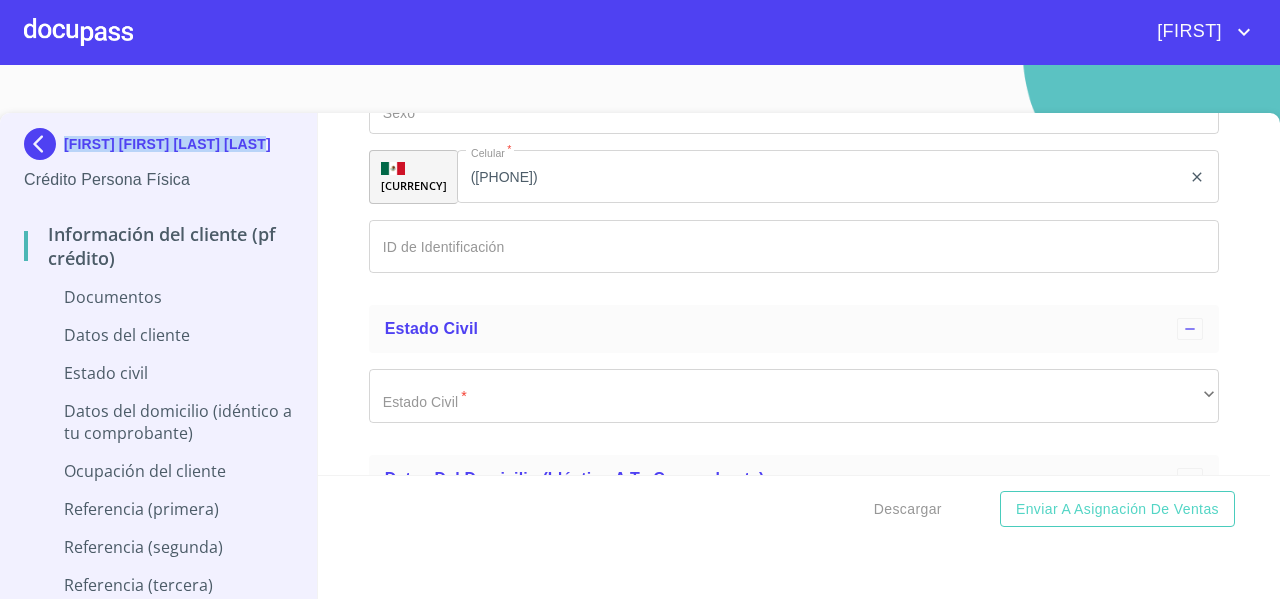 scroll, scrollTop: 3163, scrollLeft: 0, axis: vertical 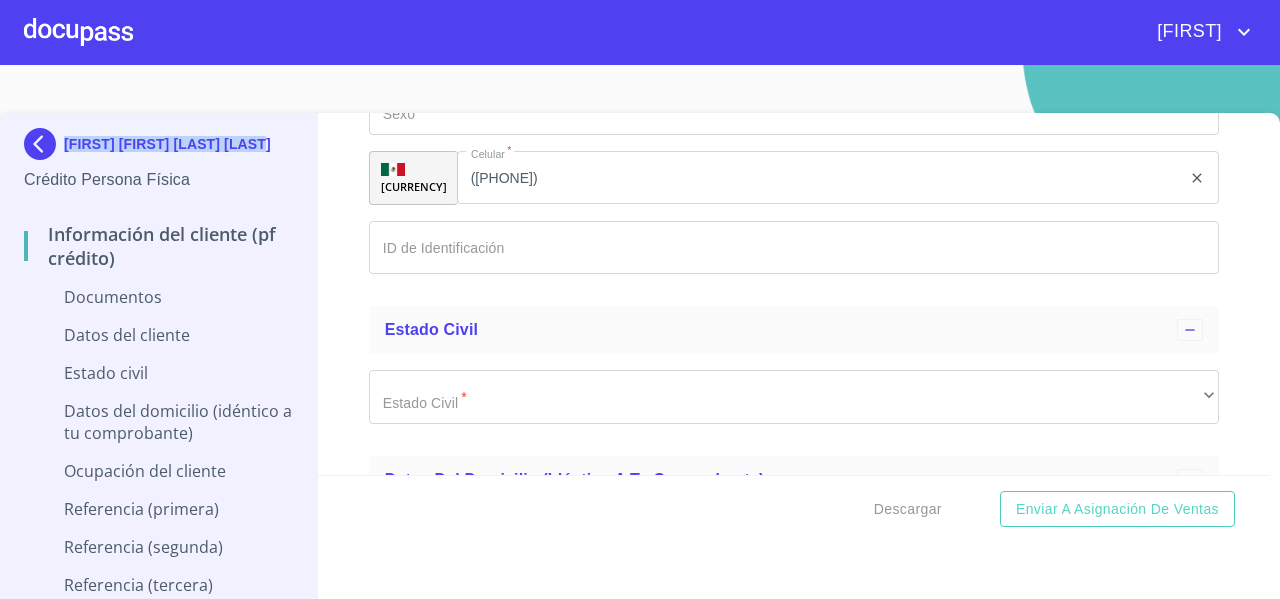 copy on "[FIRST]  [FIRST]  [LAST]  [LAST]" 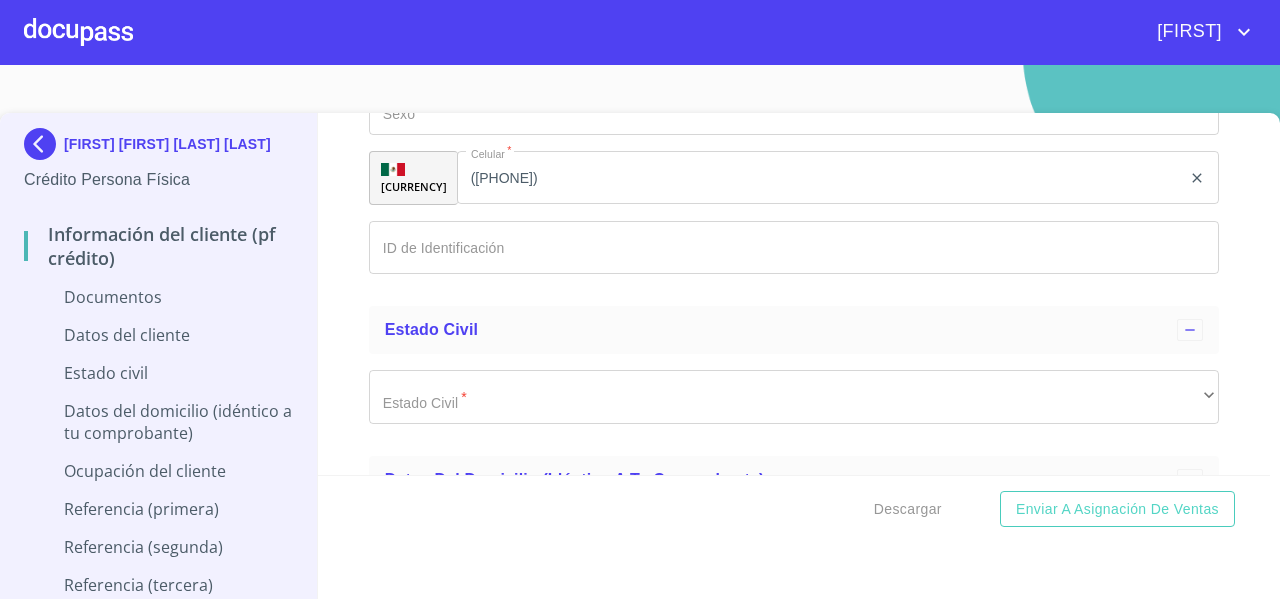 click at bounding box center [78, 32] 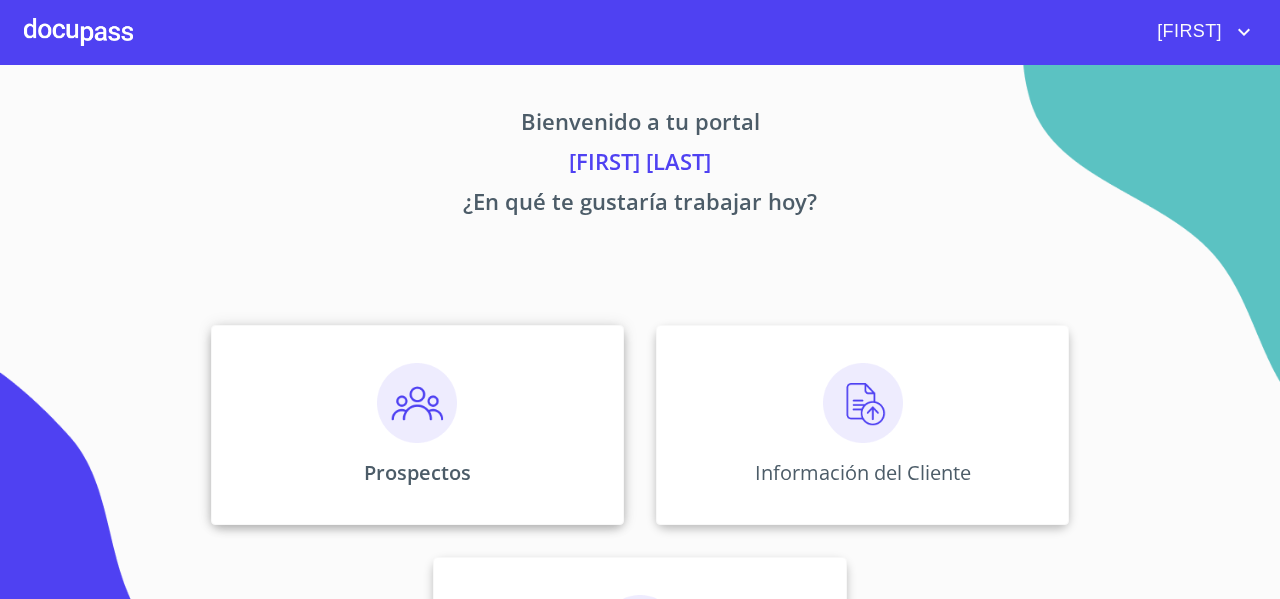 scroll, scrollTop: 172, scrollLeft: 0, axis: vertical 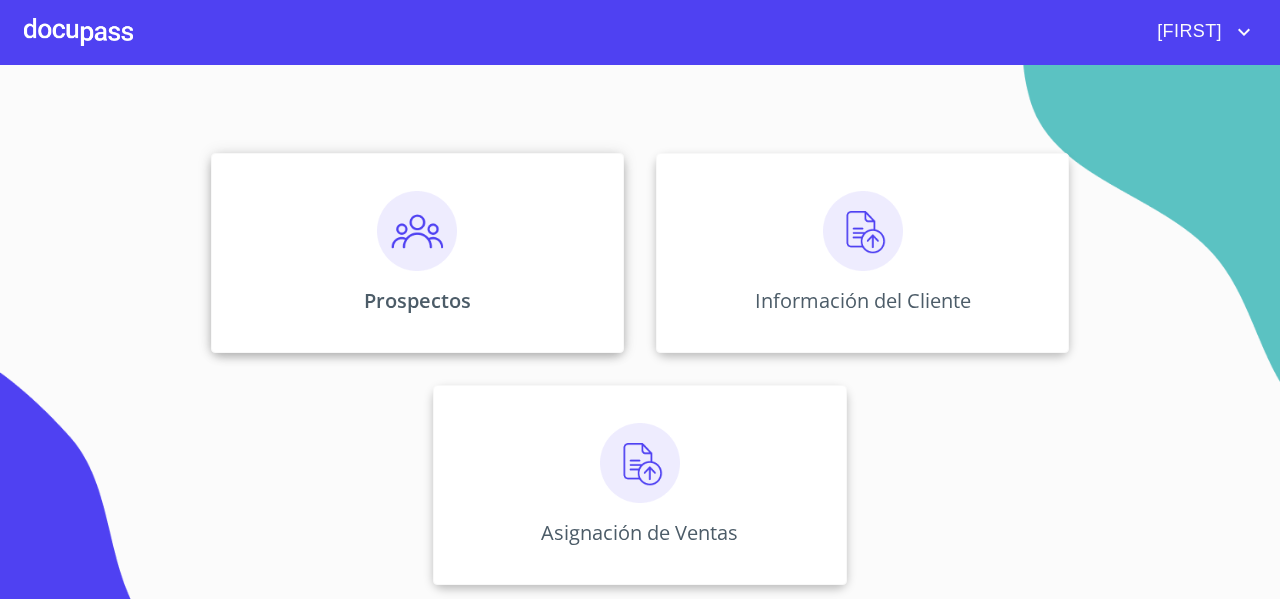 click on "Prospectos" at bounding box center [417, 253] 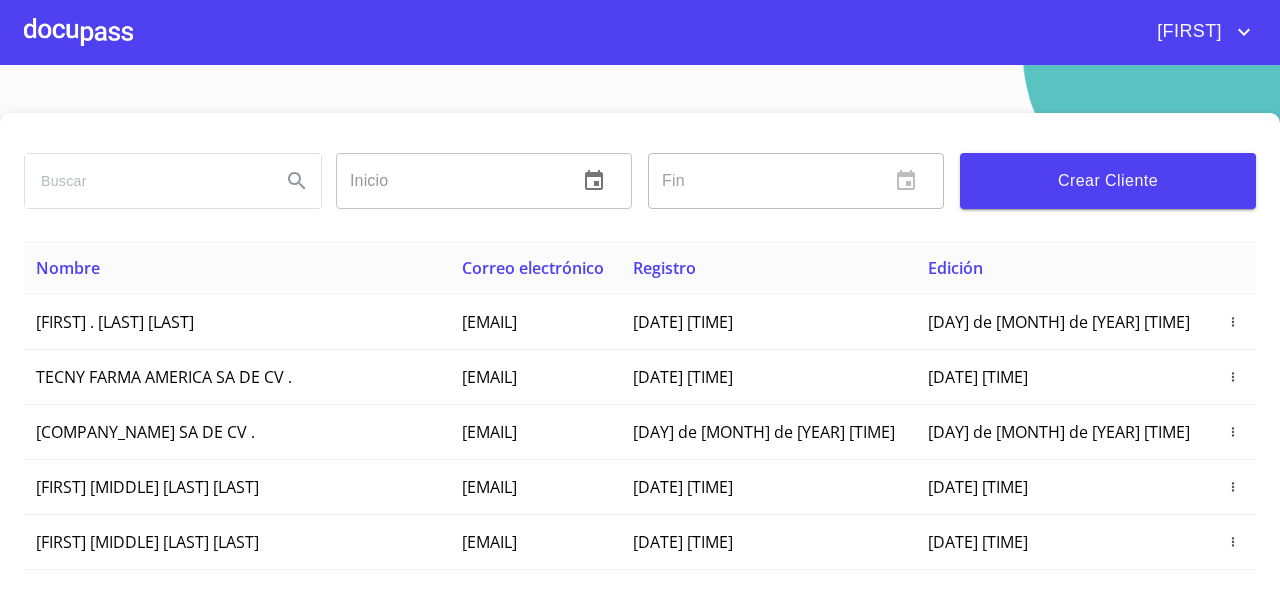 click at bounding box center (78, 32) 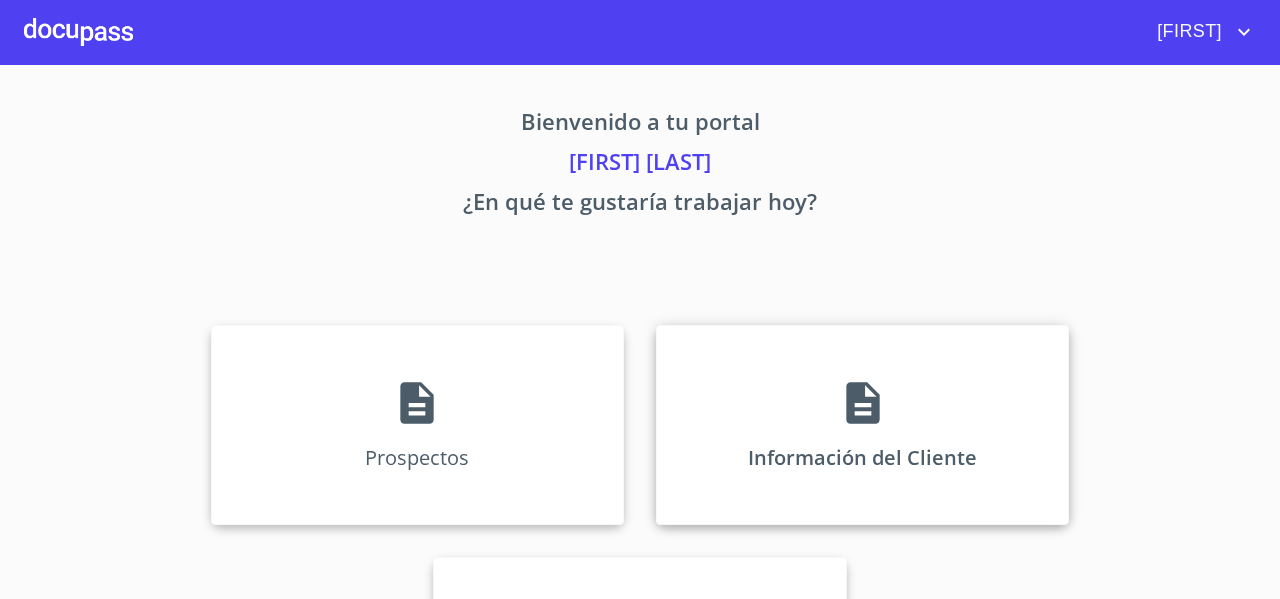 click on "Información del Cliente" at bounding box center [862, 425] 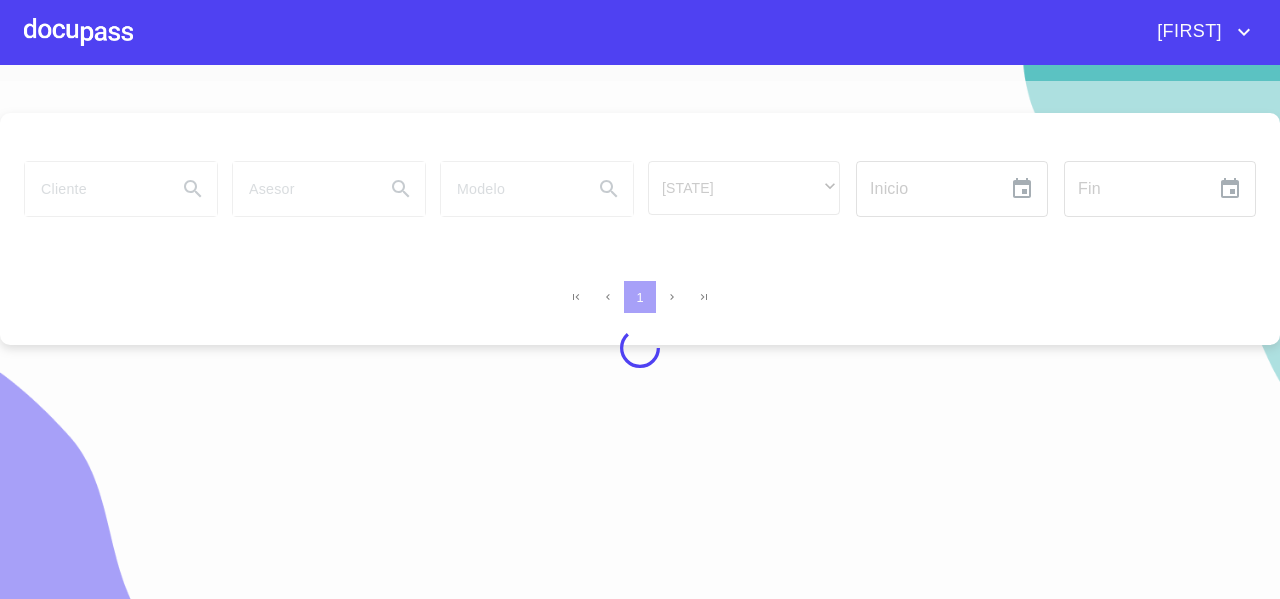 click at bounding box center (640, 348) 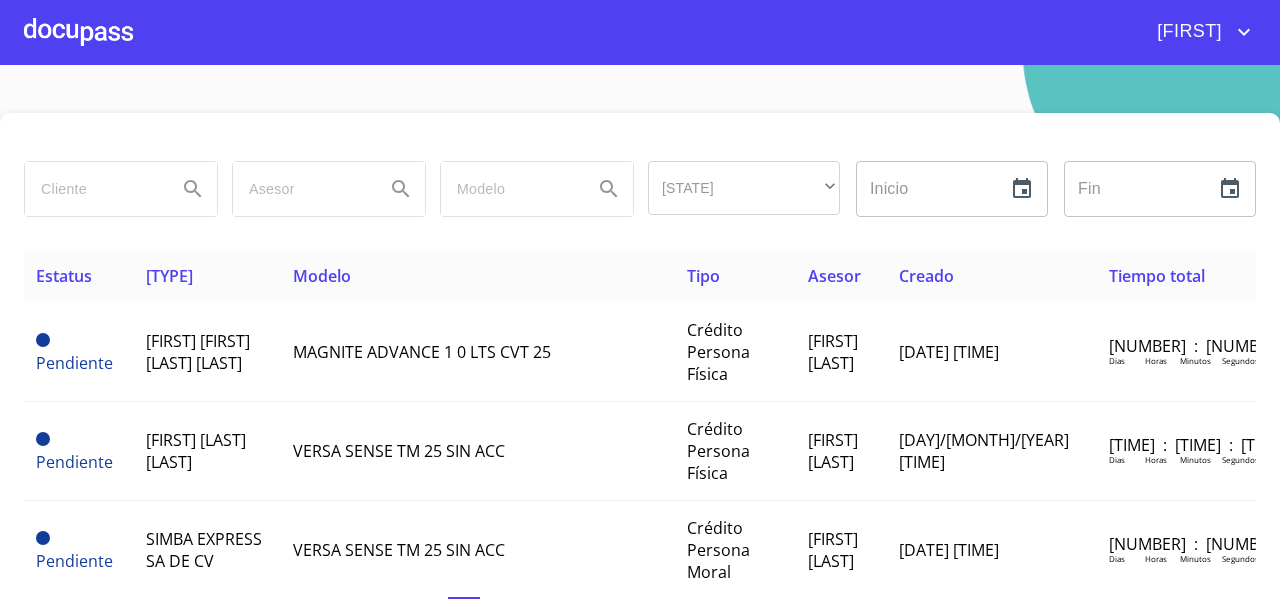 click at bounding box center [93, 189] 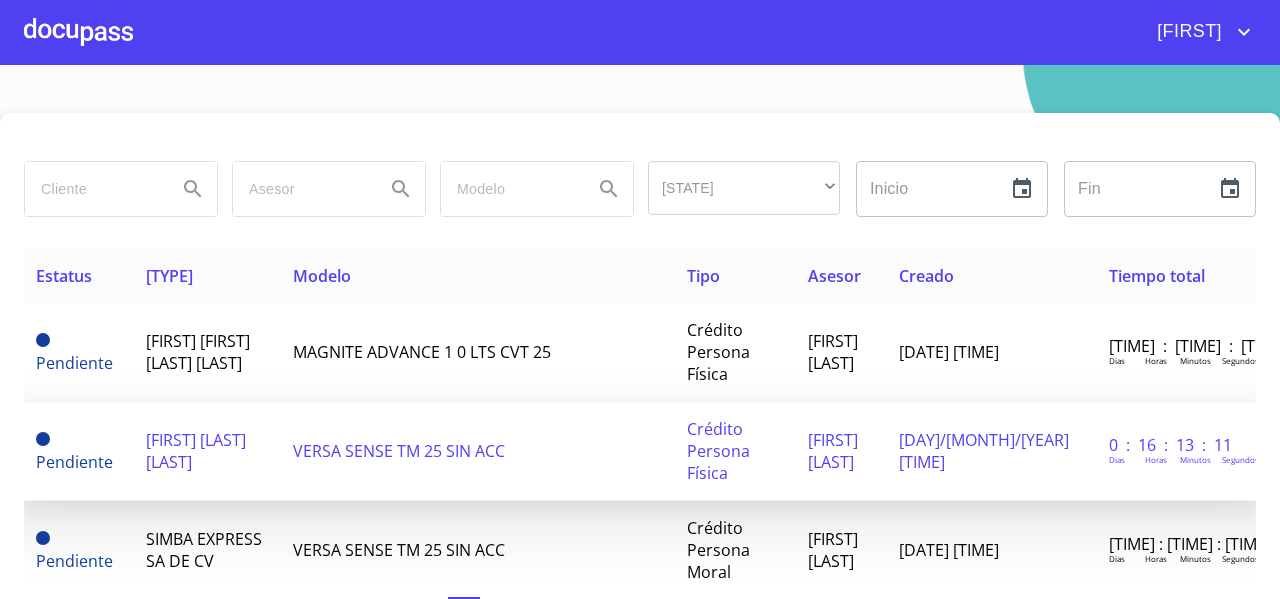 click on "[FIRST] [LAST] [LAST]" at bounding box center (196, 451) 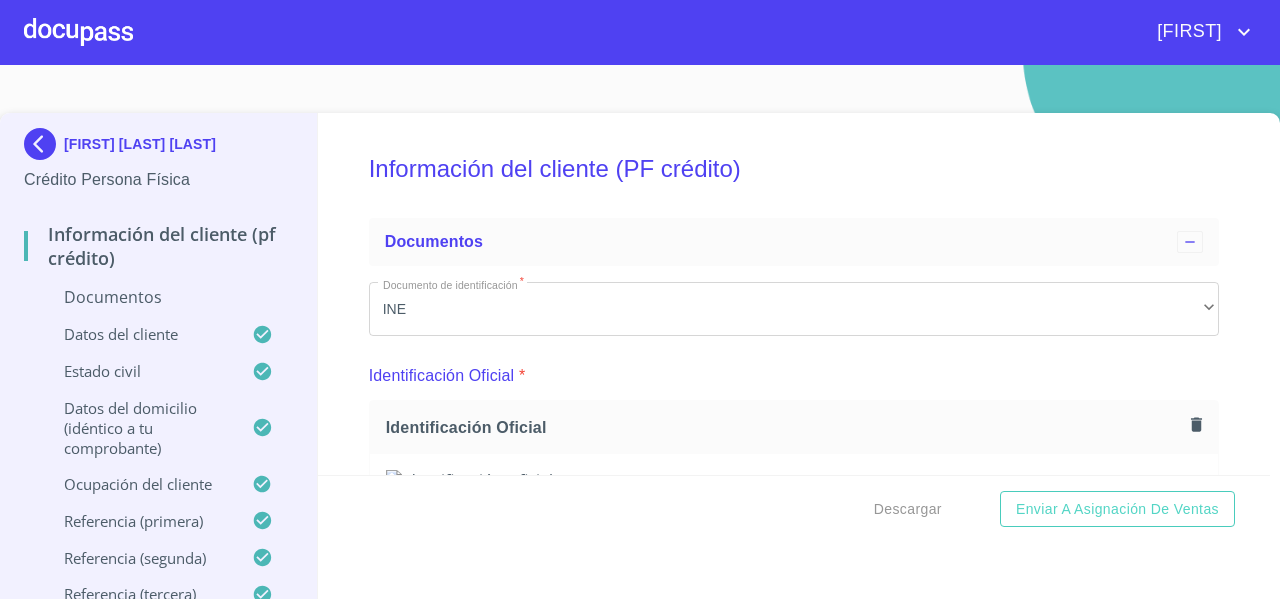 scroll, scrollTop: 0, scrollLeft: 0, axis: both 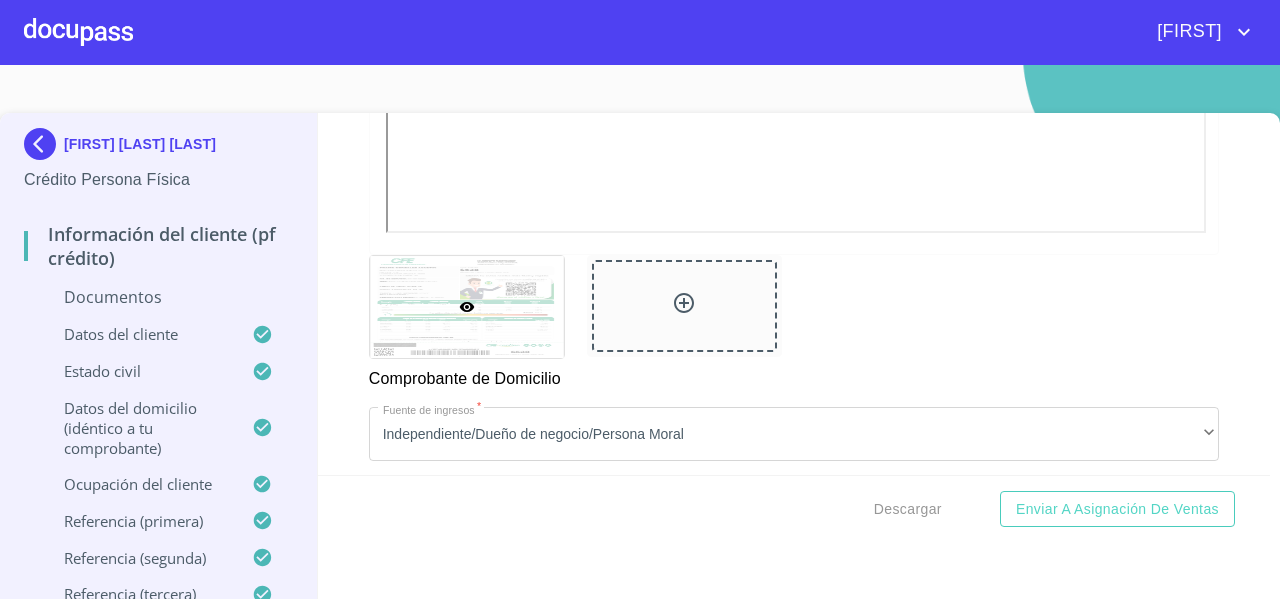 click 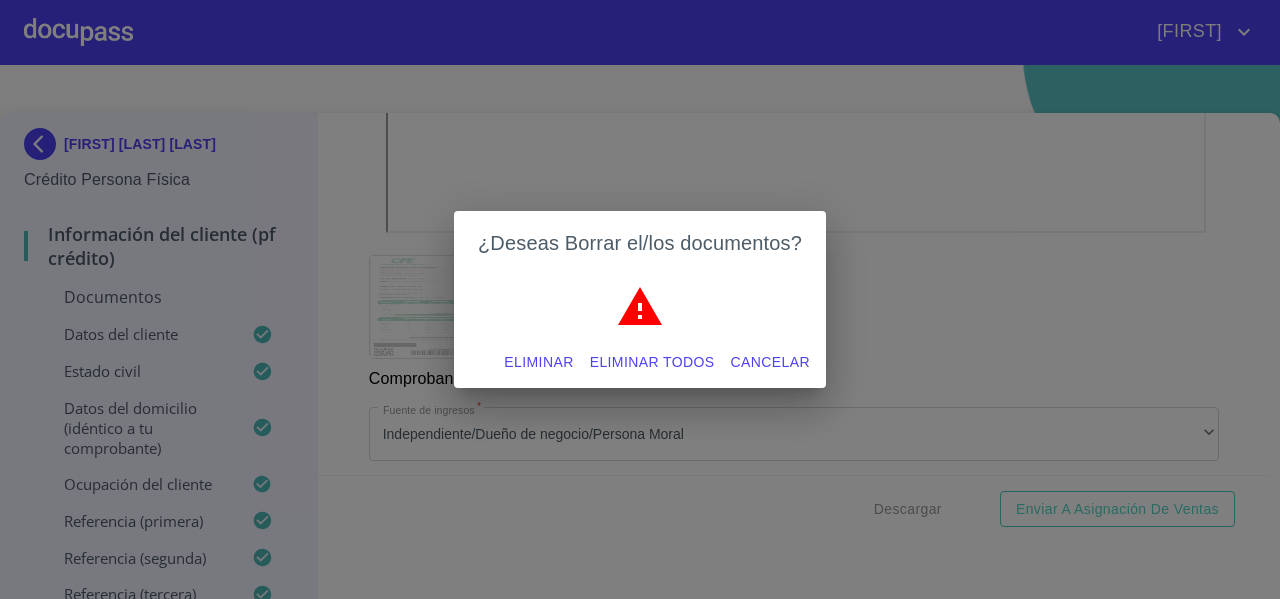 click on "Eliminar todos" at bounding box center [652, 362] 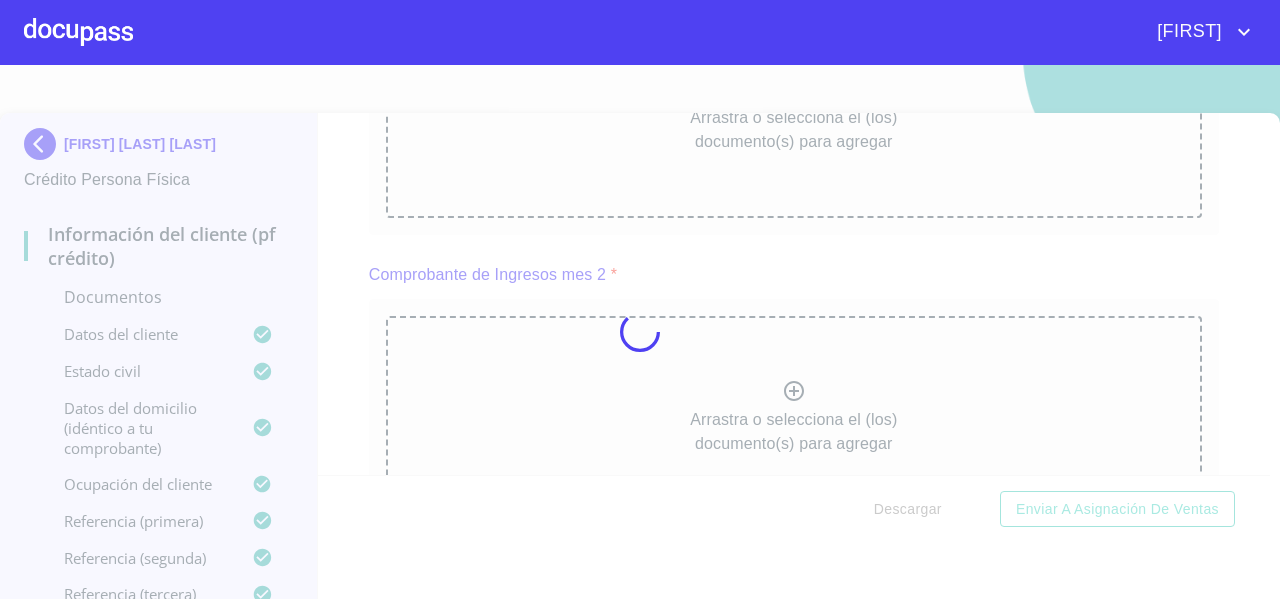 click at bounding box center (640, 332) 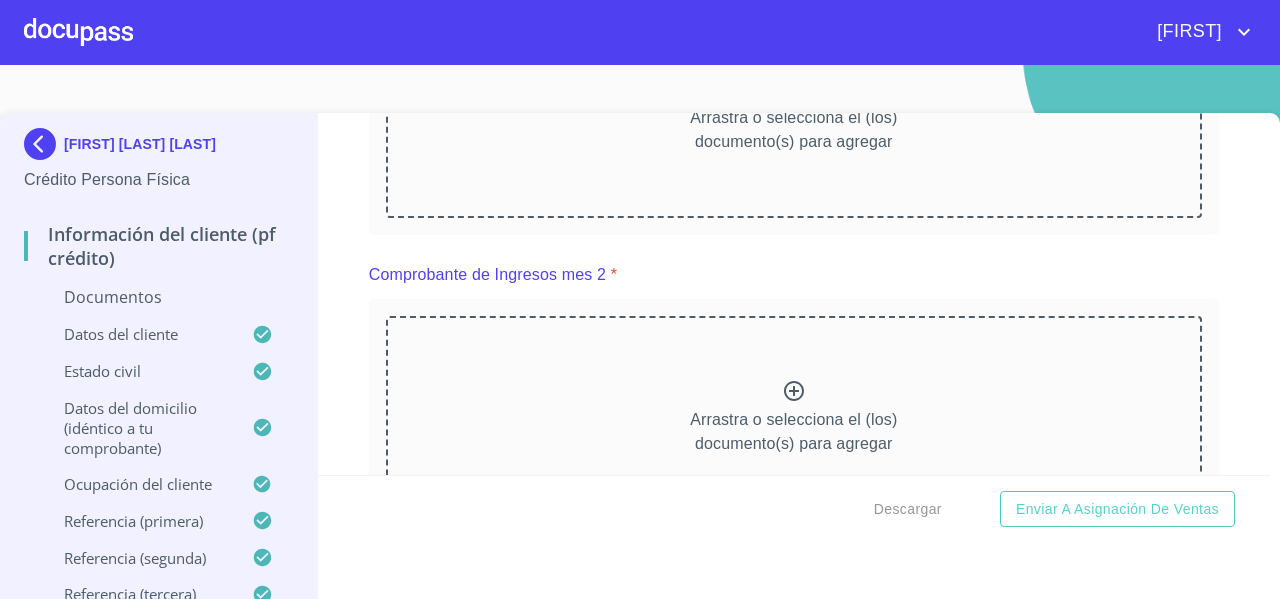 click on "Arrastra o selecciona el (los) documento(s) para agregar" at bounding box center (794, -257) 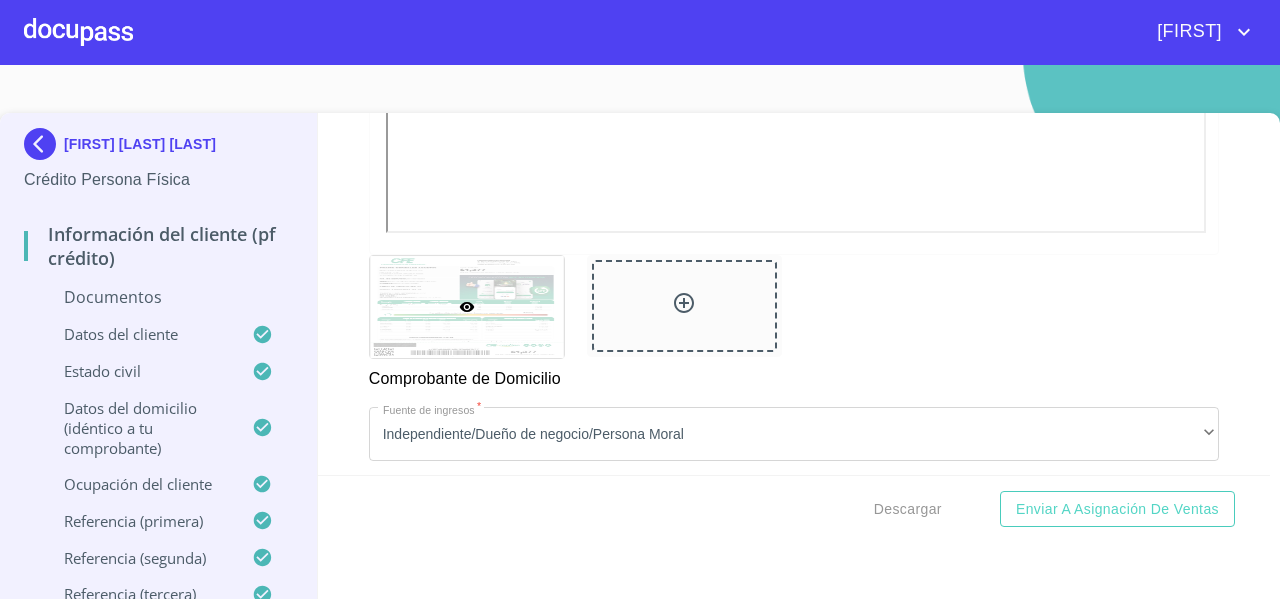 click on "Información del cliente (PF crédito)   Documentos Documento de identificación   * INE ​ Identificación Oficial * Identificación Oficial Identificación Oficial Identificación Oficial Comprobante de Domicilio * Comprobante de Domicilio Comprobante de Domicilio Fuente de ingresos   * Independiente/Dueño de negocio/Persona Moral ​ Comprobante de Ingresos mes 1 * Arrastra o selecciona el (los) documento(s) para agregar Comprobante de Ingresos mes 2 * Arrastra o selecciona el (los) documento(s) para agregar Comprobante de Ingresos mes 3 * Arrastra o selecciona el (los) documento(s) para agregar CURP * CURP CURP Constancia de situación fiscal Arrastra o selecciona el (los) documento(s) para agregar Datos del cliente Apellido Paterno   * [LAST] ​ Apellido Materno   * [LAST] ​ Primer nombre   * [FIRST] ​ Segundo Nombre ​ Fecha de nacimiento * [DAY] de [MONTH]. de [YEAR] ​ Nacionalidad   * Mexicana ​ País de nacimiento   * MEXICO ​ Estado de nacimiento   * Durango ​ CURP   *" at bounding box center [794, 367] 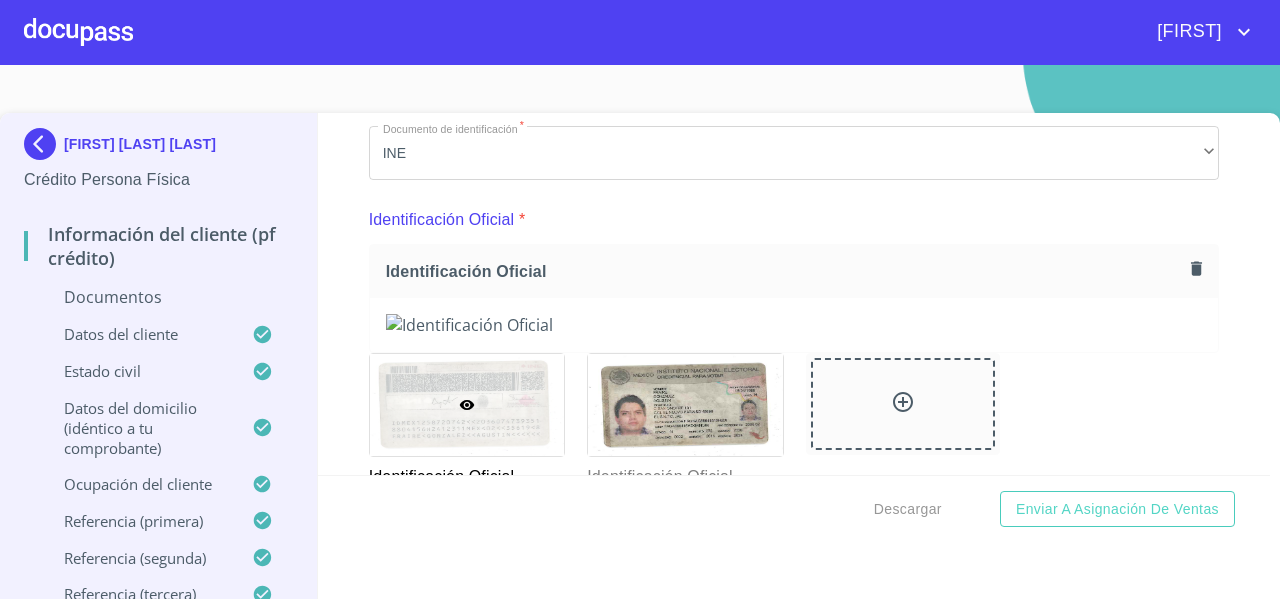 scroll, scrollTop: 150, scrollLeft: 0, axis: vertical 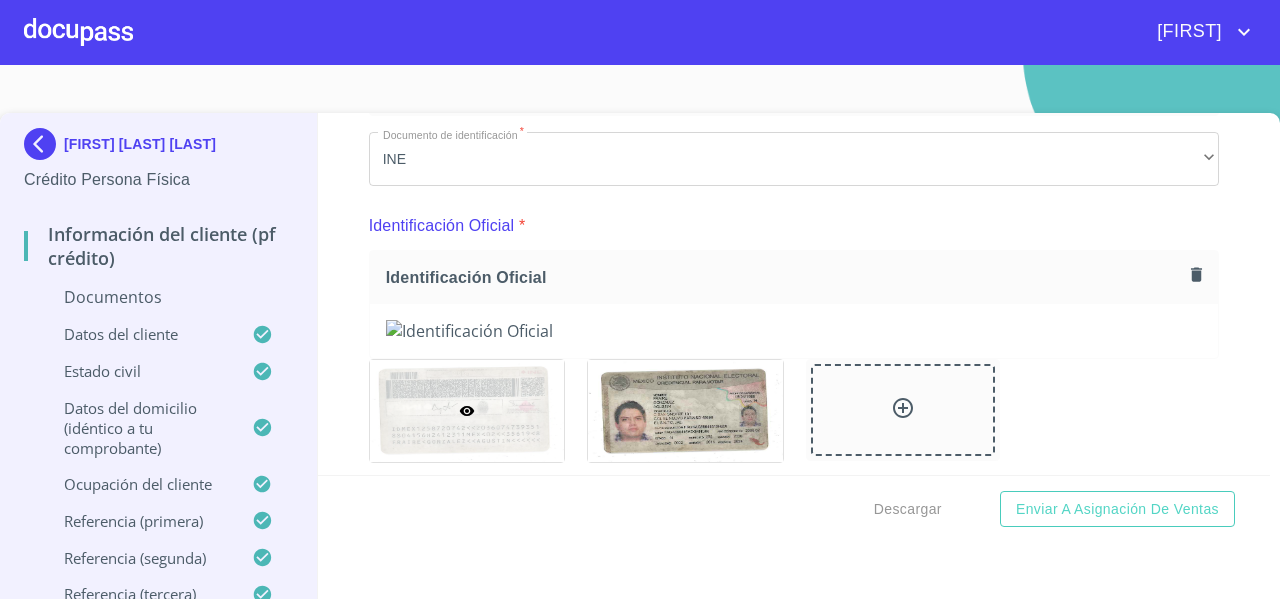 click 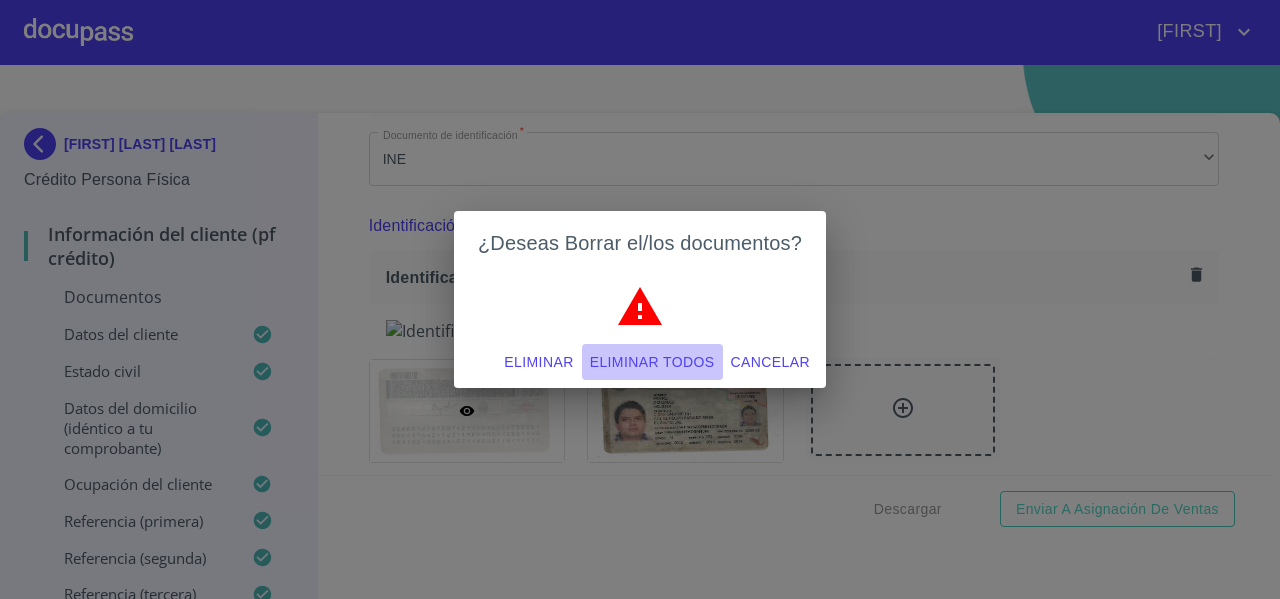 click on "Eliminar todos" at bounding box center [652, 362] 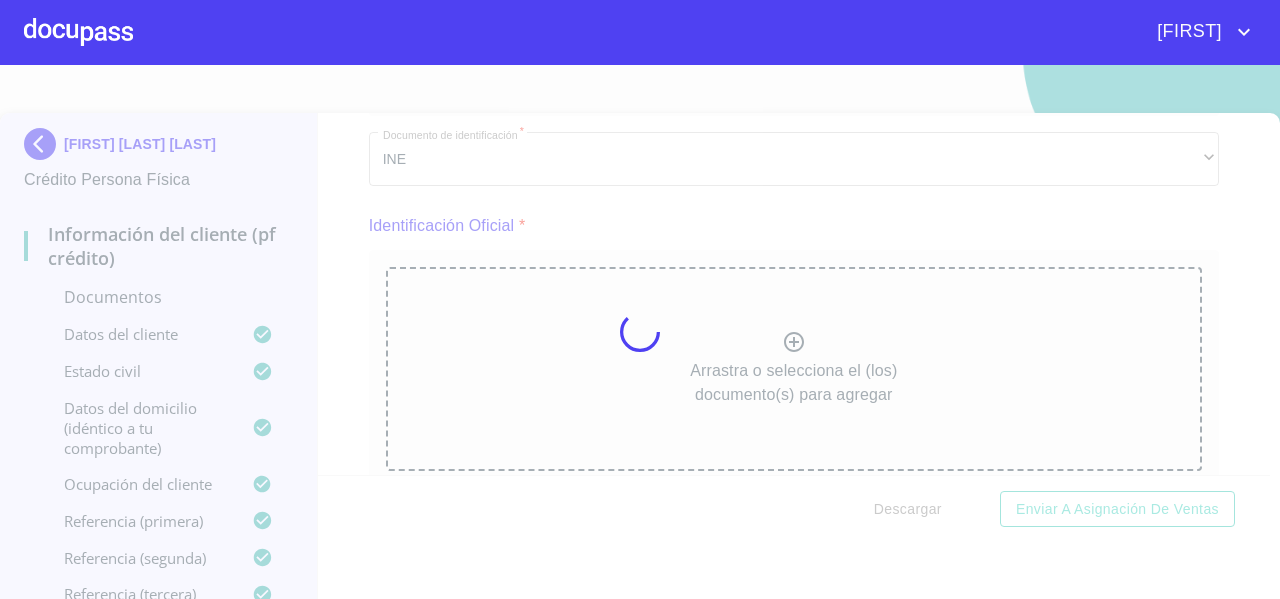 click at bounding box center (640, 332) 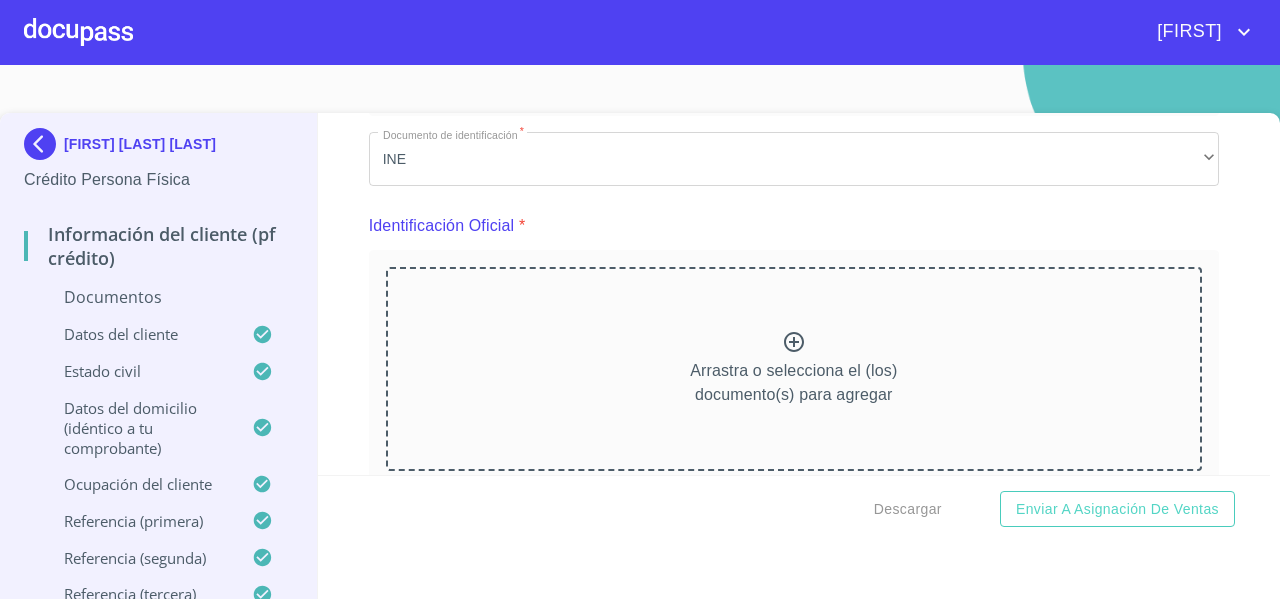 click on "Arrastra o selecciona el (los) documento(s) para agregar" at bounding box center [794, 369] 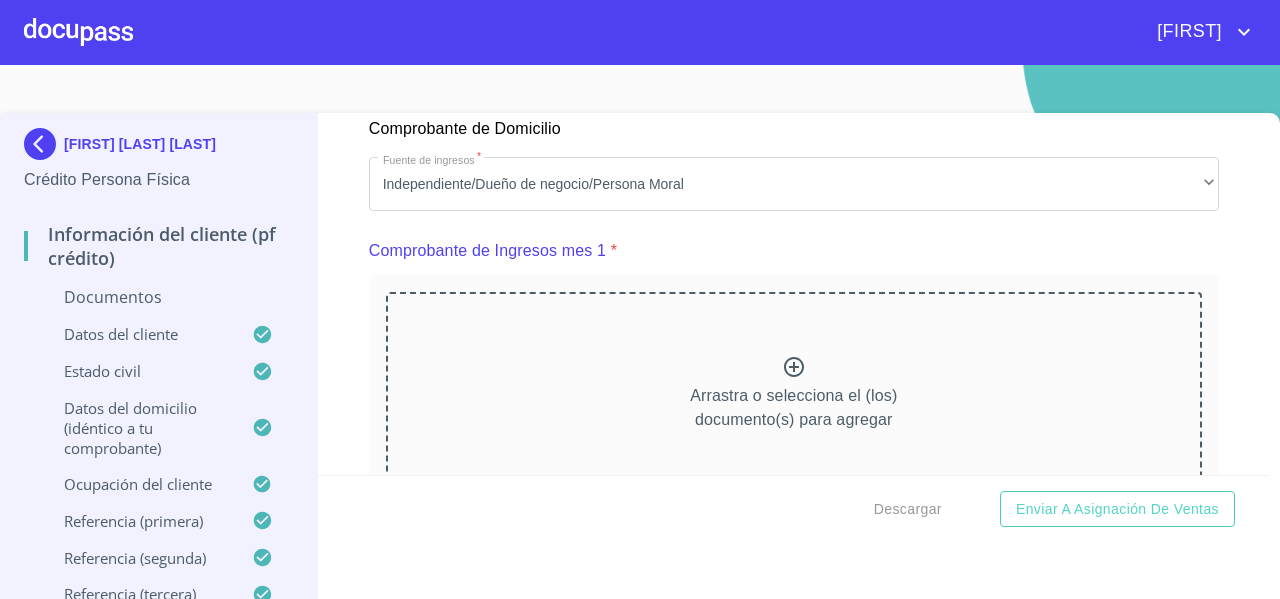scroll, scrollTop: 1871, scrollLeft: 0, axis: vertical 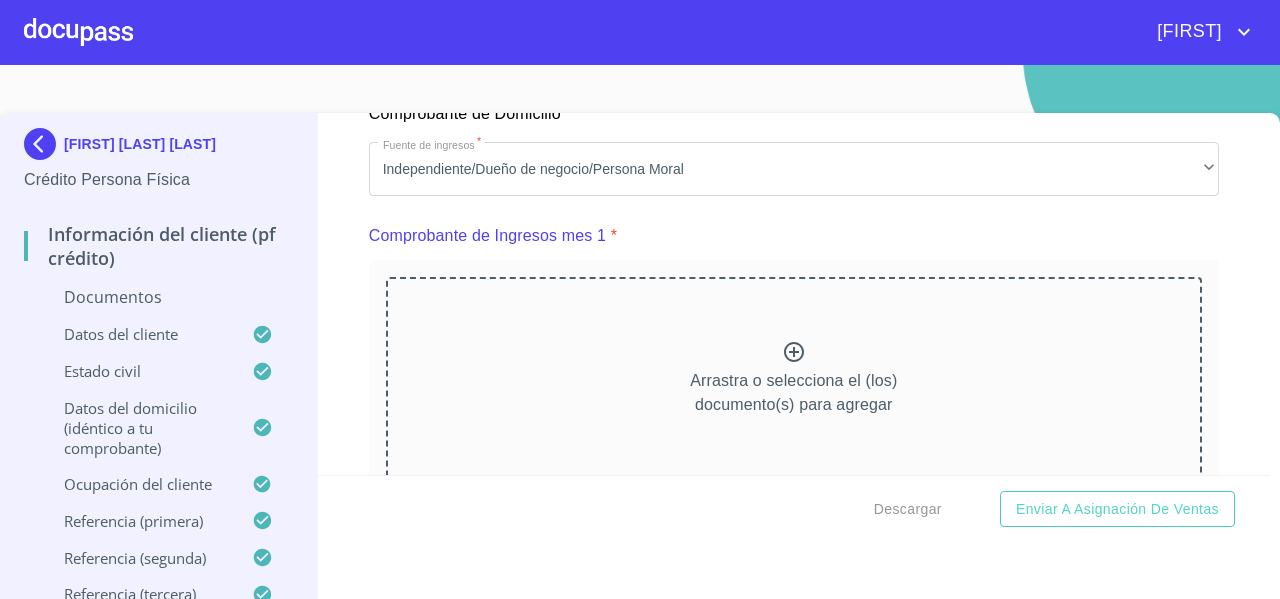 click on "Arrastra o selecciona el (los) documento(s) para agregar" at bounding box center (793, 393) 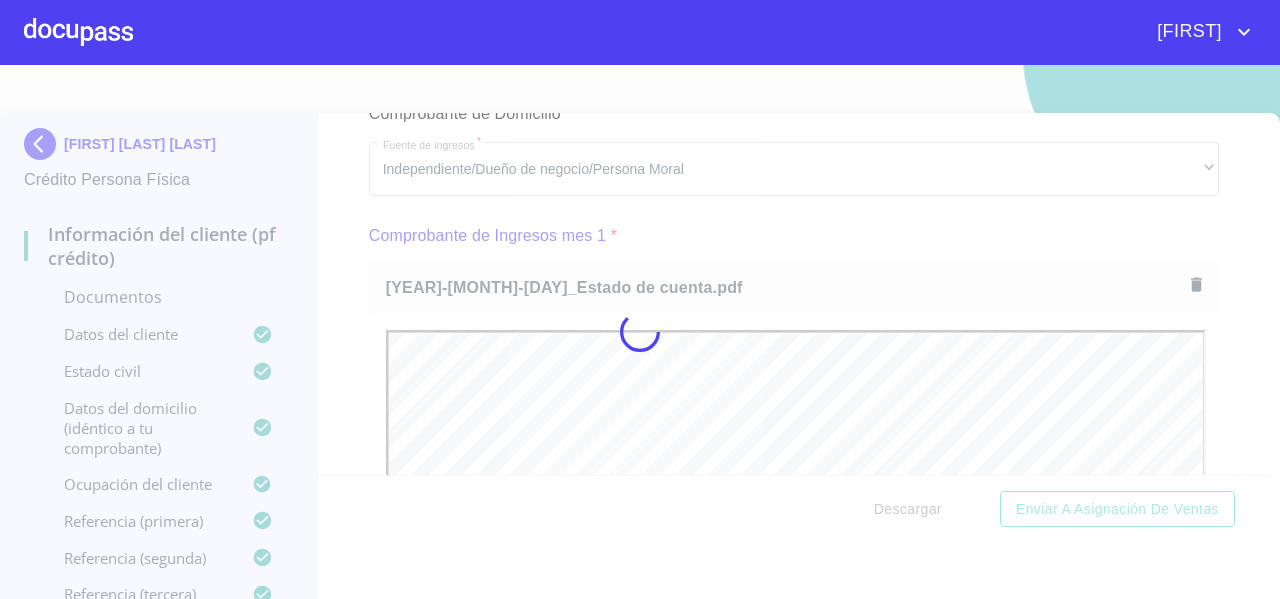 scroll, scrollTop: 0, scrollLeft: 0, axis: both 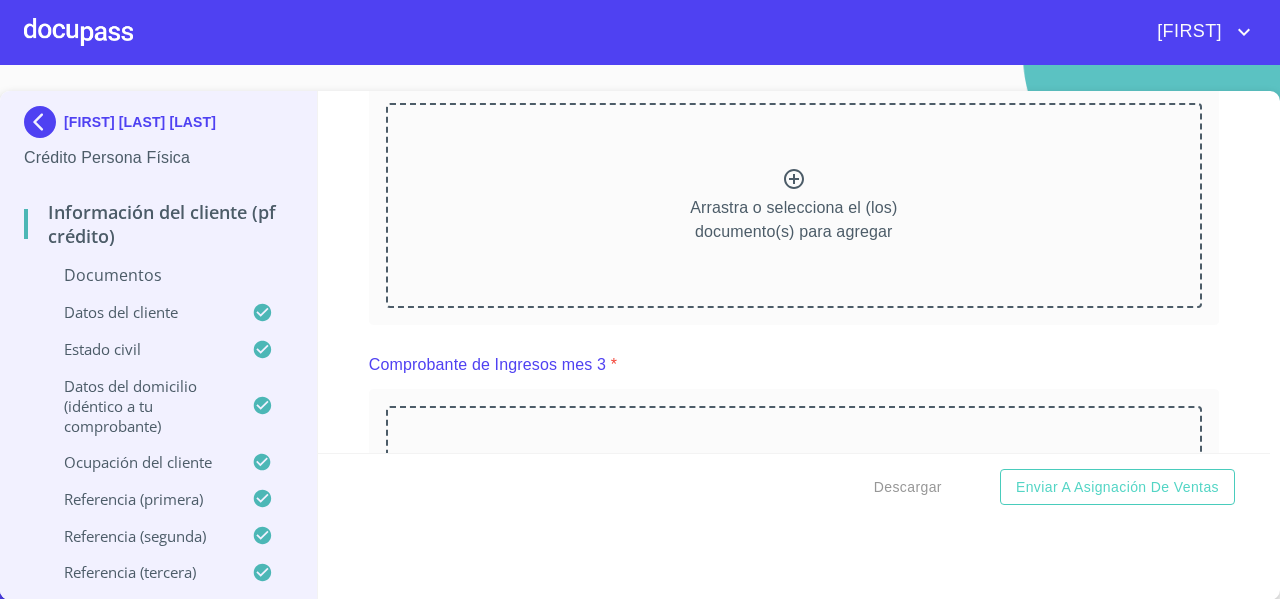 click on "Arrastra o selecciona el (los) documento(s) para agregar" at bounding box center (794, 205) 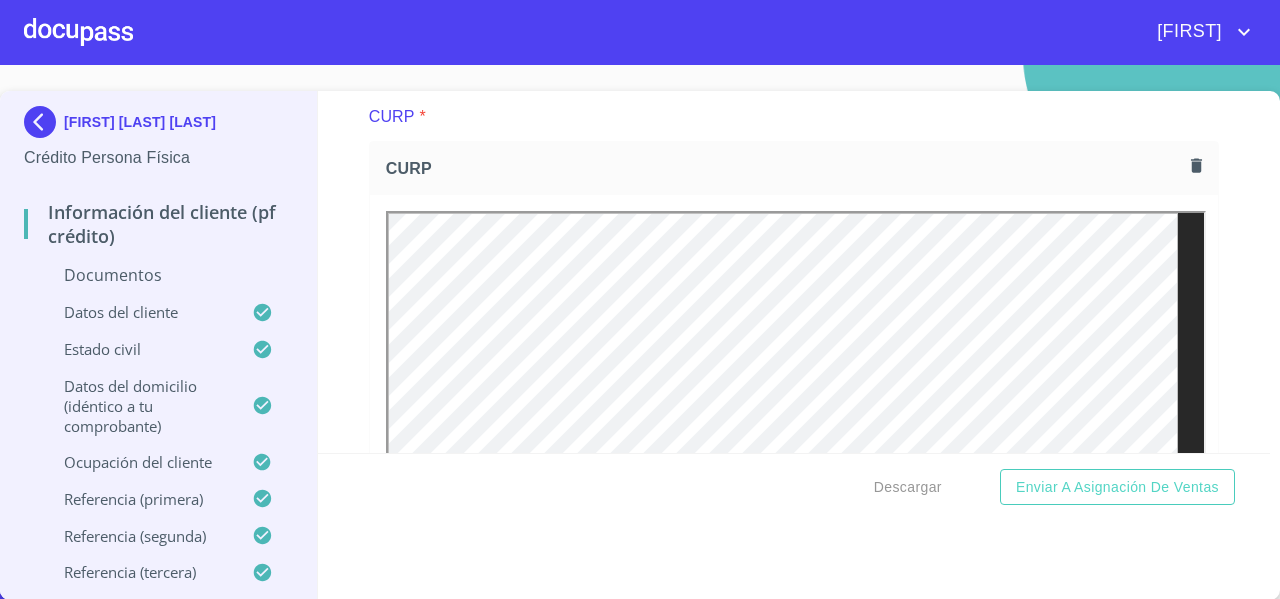 scroll, scrollTop: 3460, scrollLeft: 0, axis: vertical 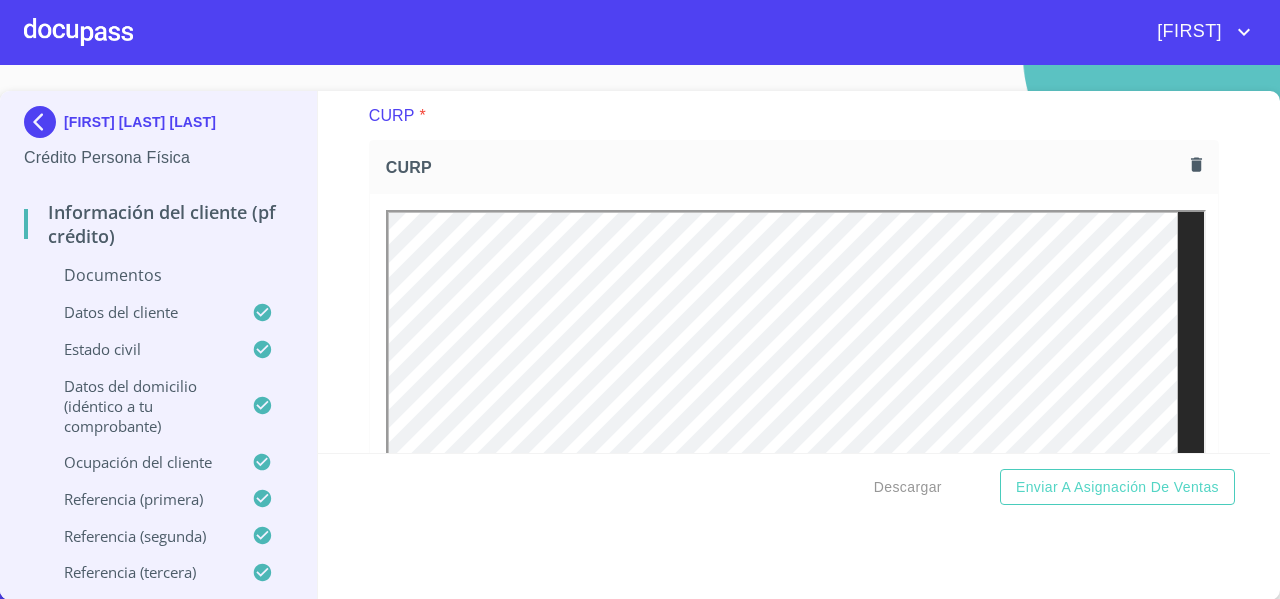 click on "Arrastra o selecciona el (los) documento(s) para agregar" at bounding box center [794, -44] 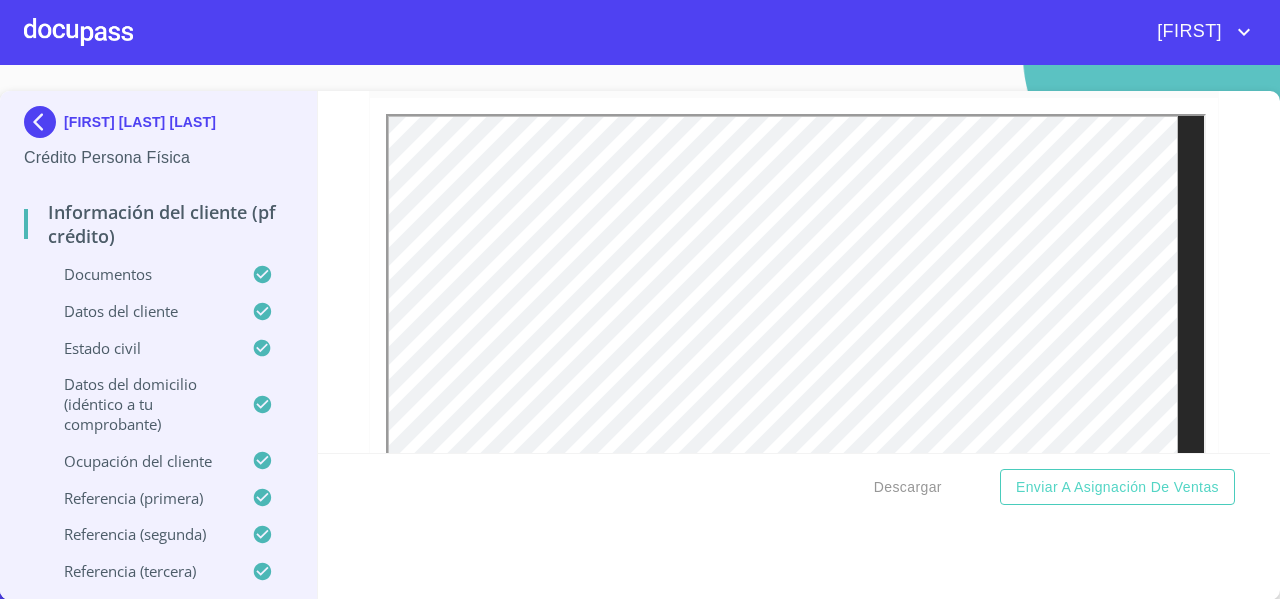 scroll, scrollTop: 1989, scrollLeft: 0, axis: vertical 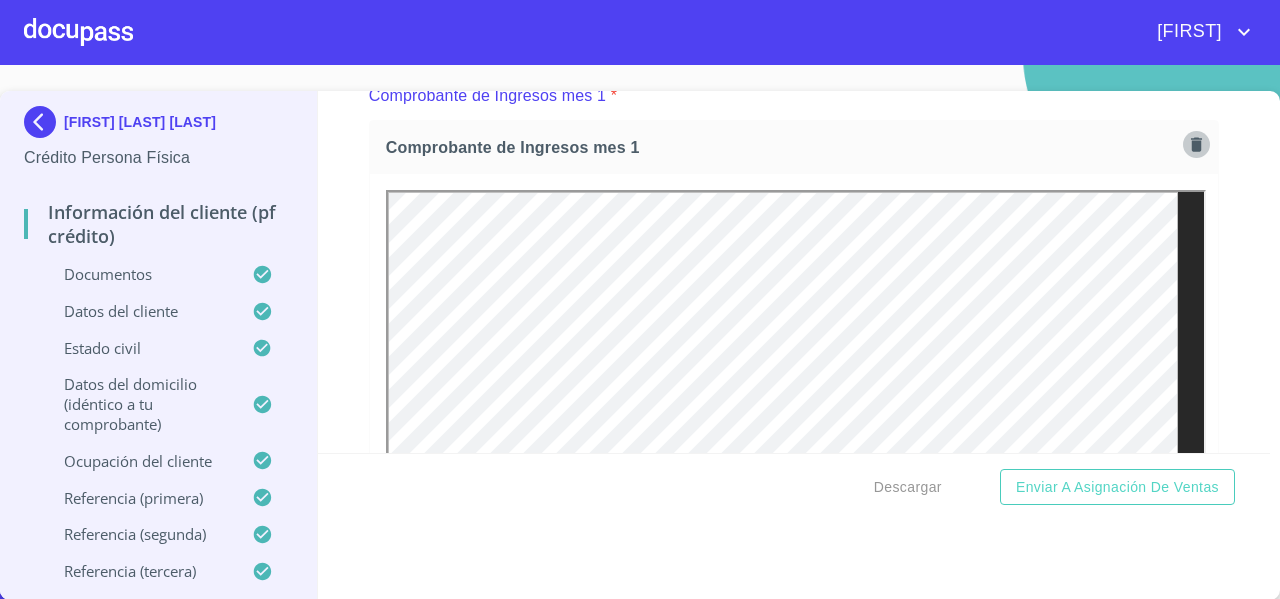 click 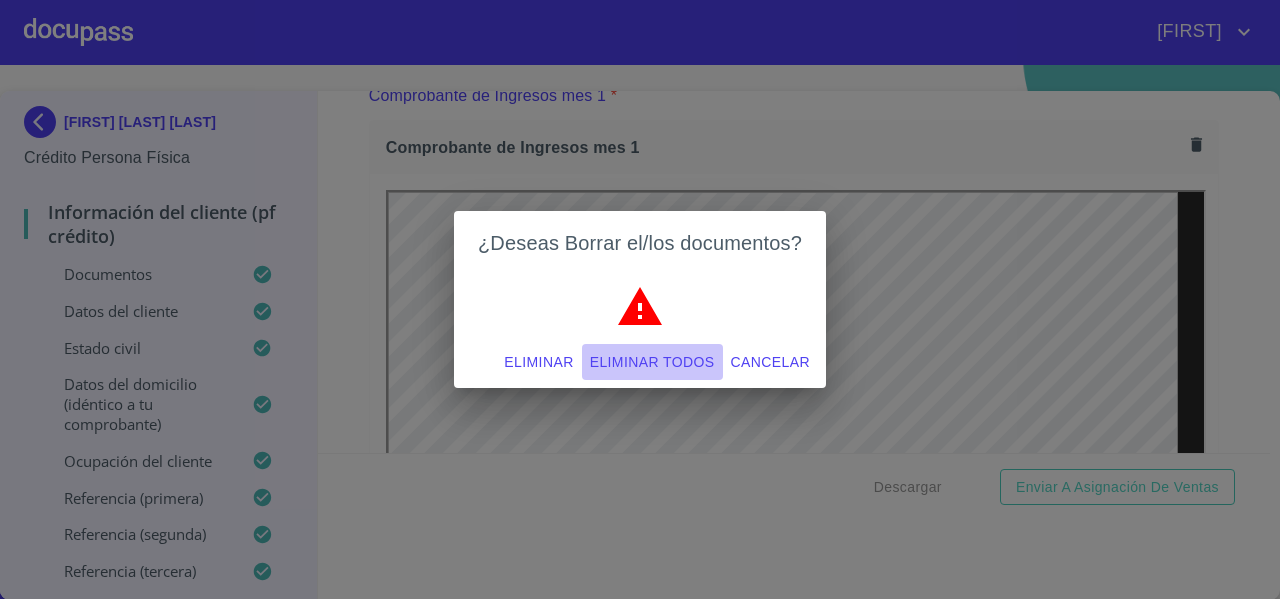 click on "Eliminar todos" at bounding box center (652, 362) 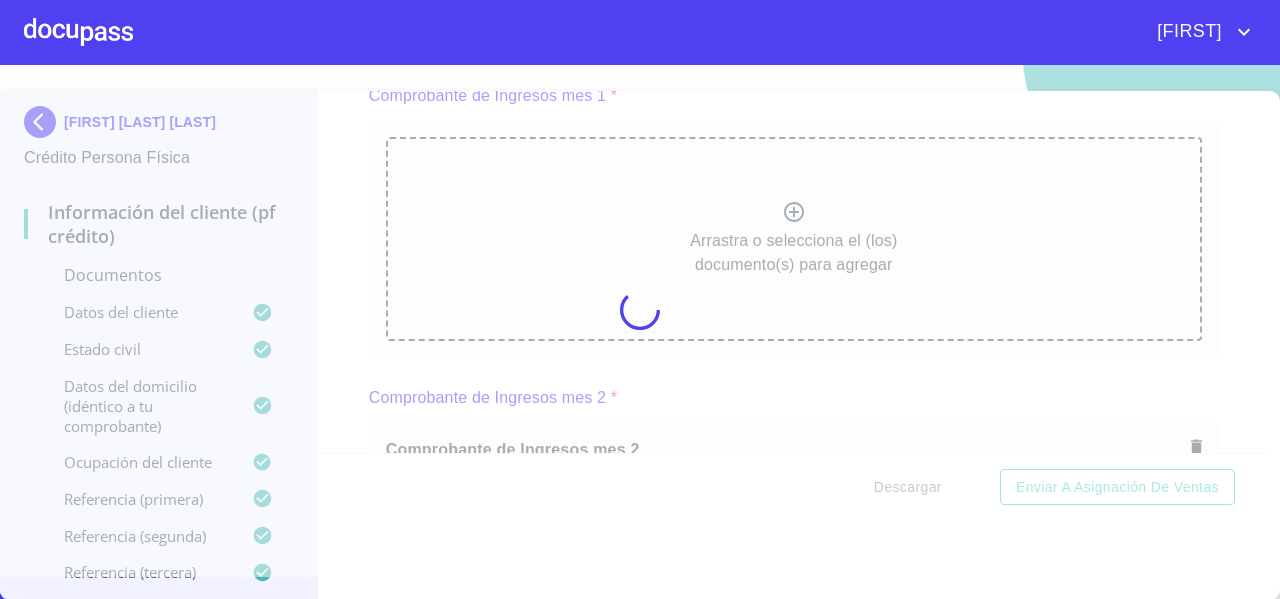 click at bounding box center (640, 310) 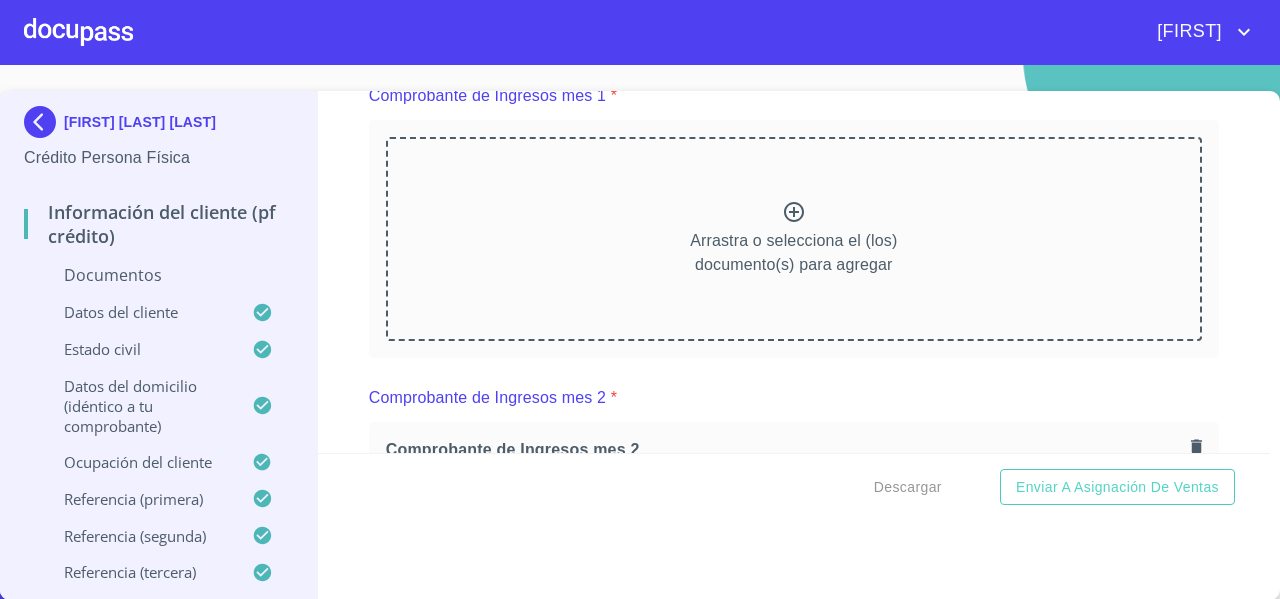 click on "Arrastra o selecciona el (los) documento(s) para agregar" at bounding box center (794, 239) 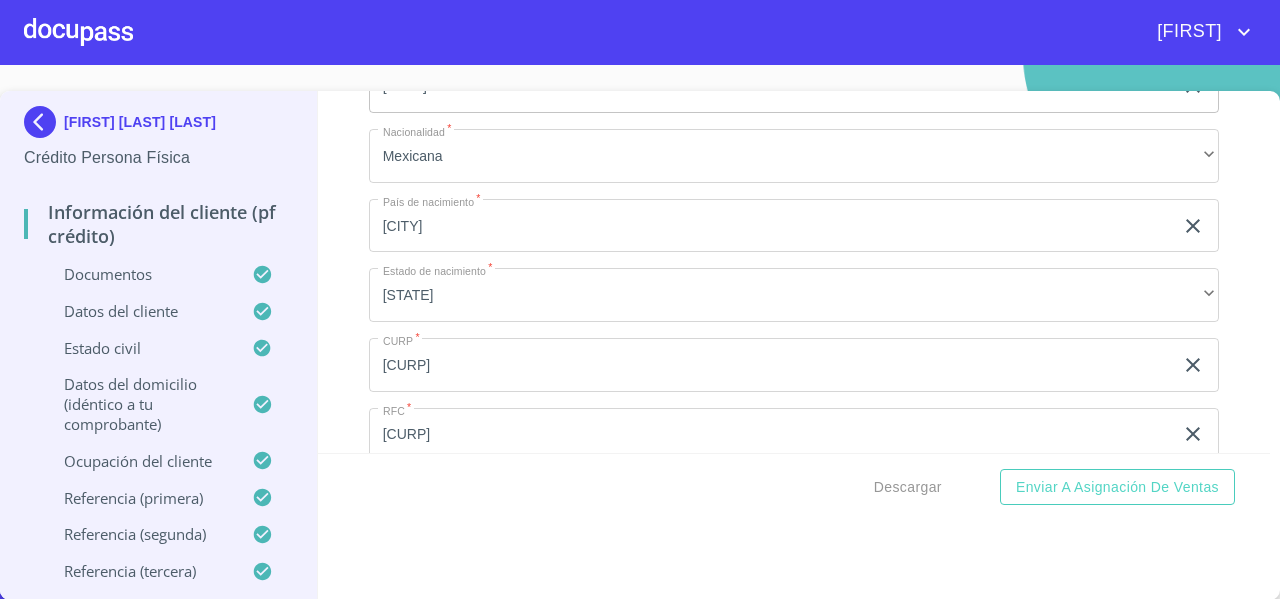 scroll, scrollTop: 4399, scrollLeft: 0, axis: vertical 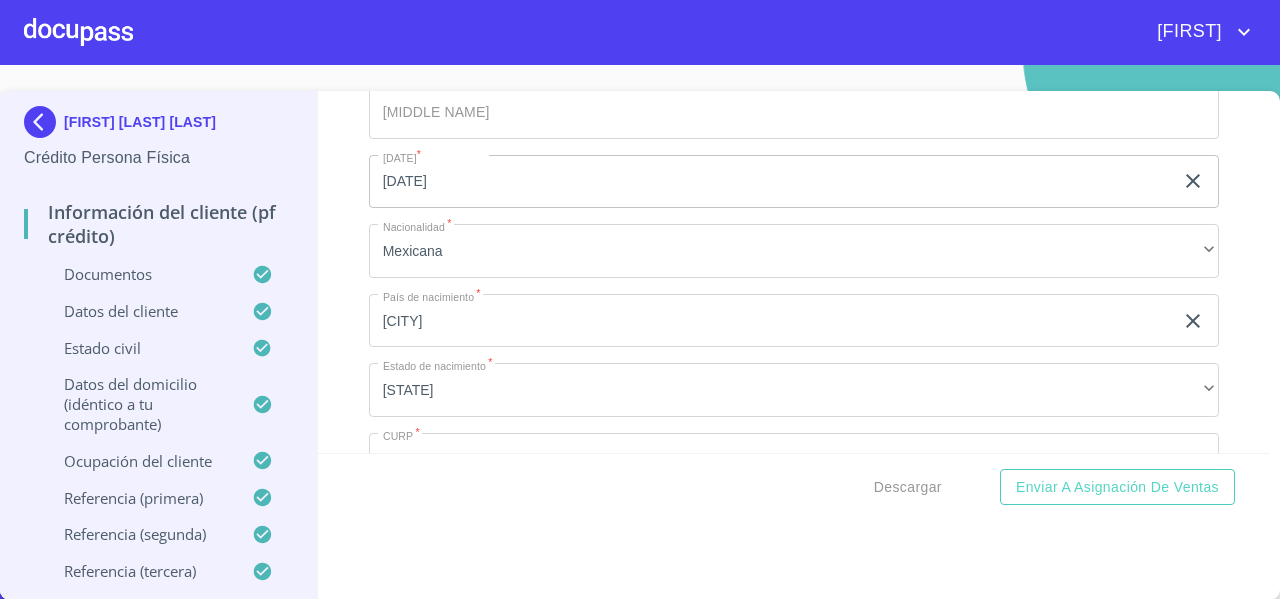 click 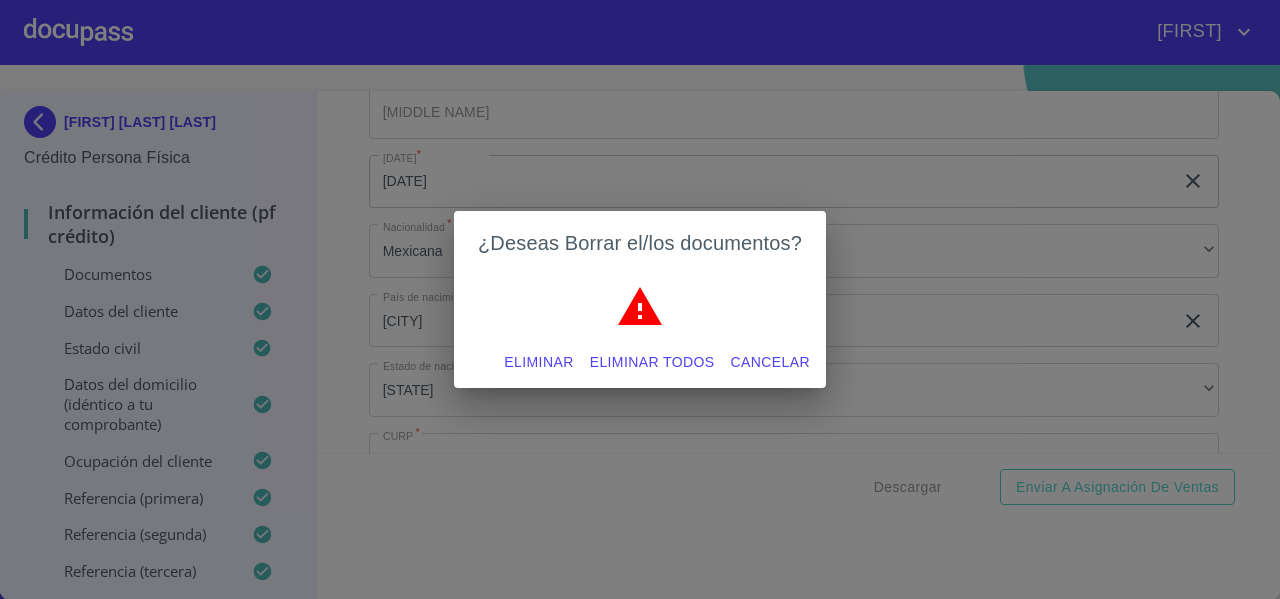 click on "Eliminar todos" at bounding box center (652, 362) 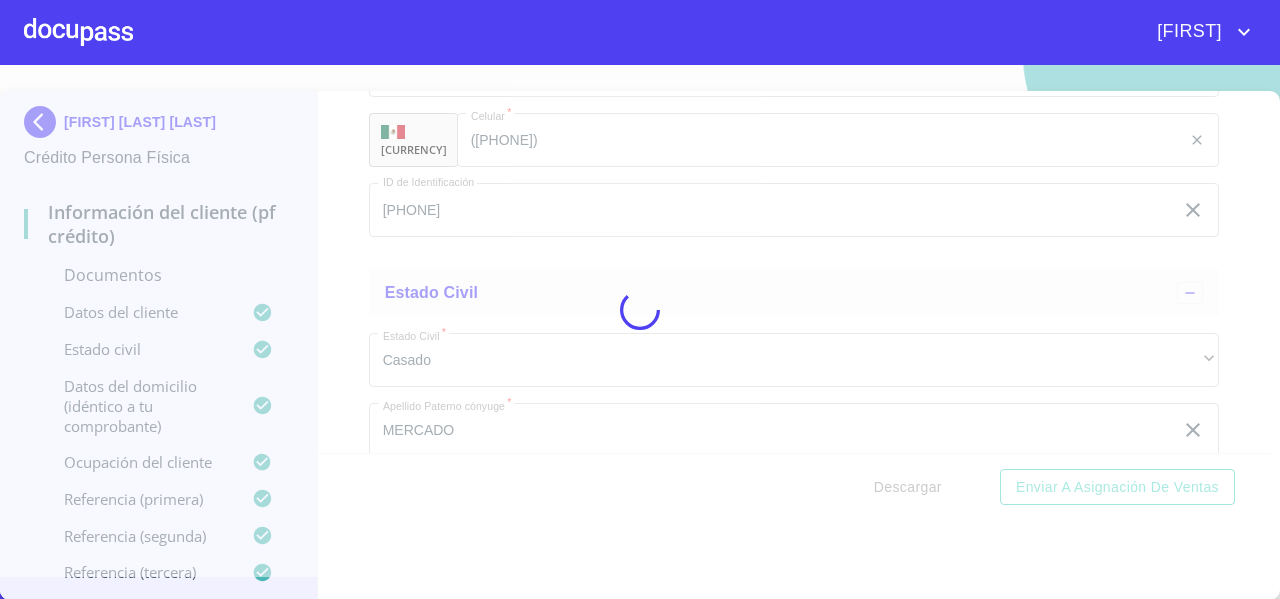 click at bounding box center [640, 310] 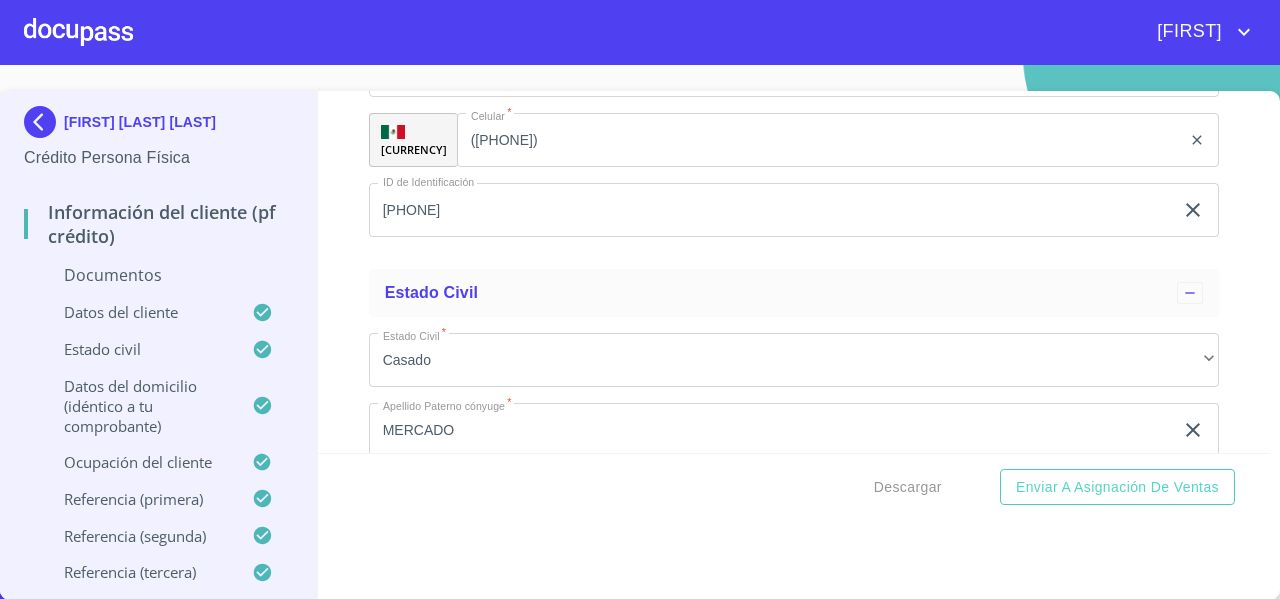 click on "Arrastra o selecciona el (los) documento(s) para agregar" at bounding box center (794, -1170) 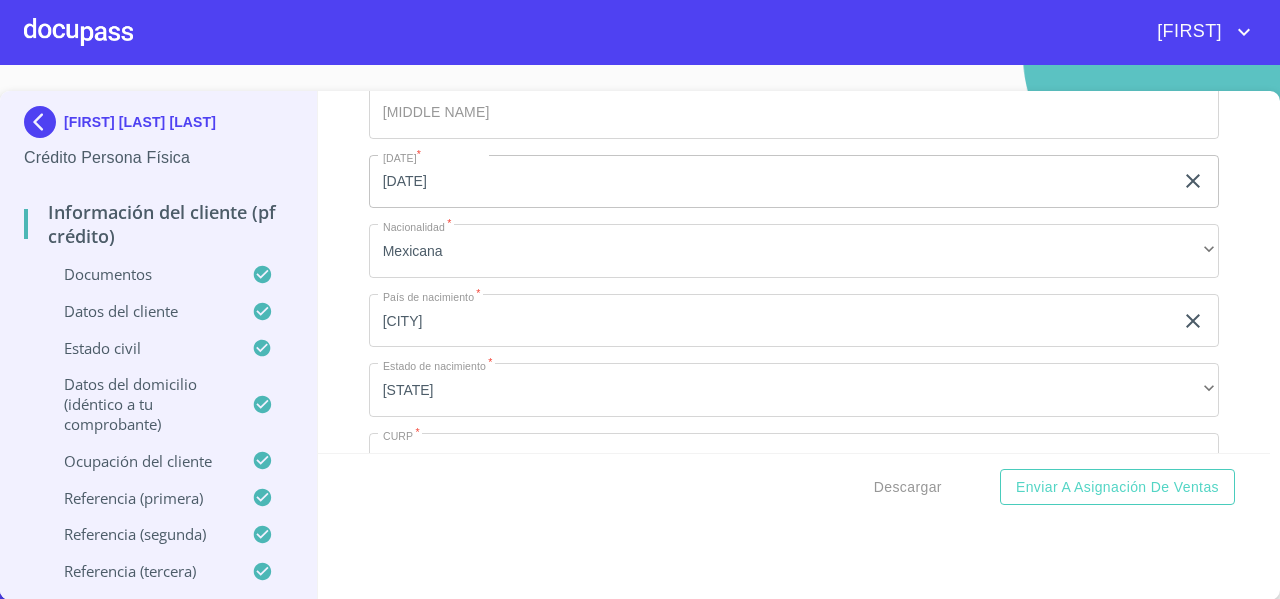 scroll, scrollTop: 0, scrollLeft: 0, axis: both 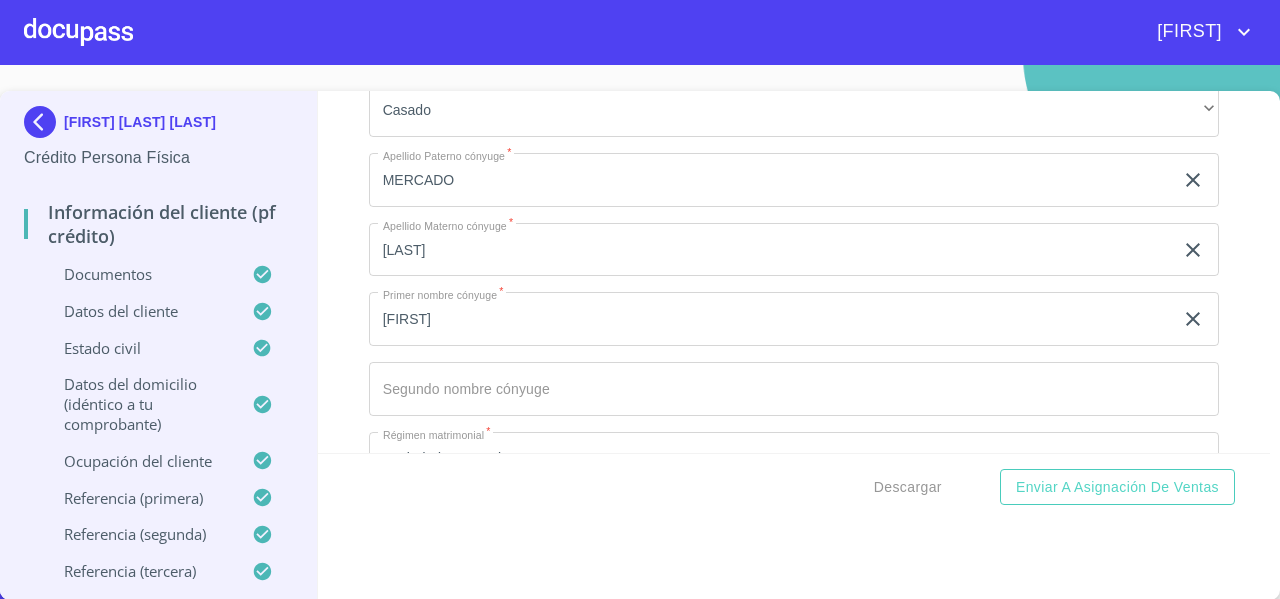 click on "Arrastra o selecciona el (los) documento(s) para agregar" at bounding box center (794, -1117) 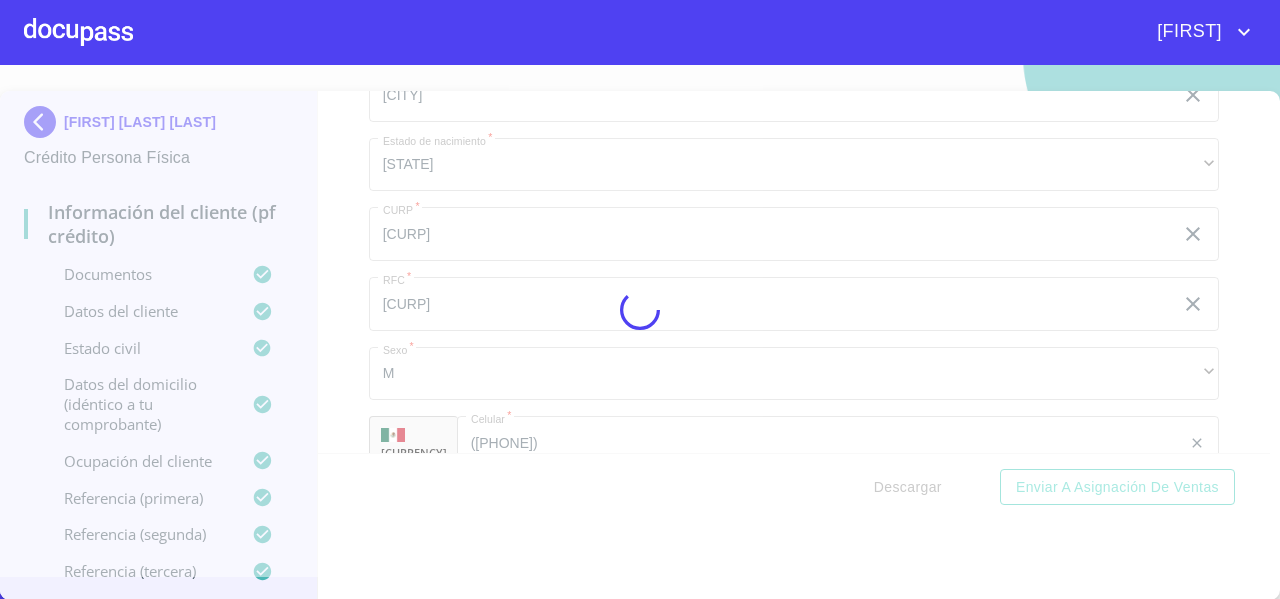 scroll, scrollTop: 0, scrollLeft: 0, axis: both 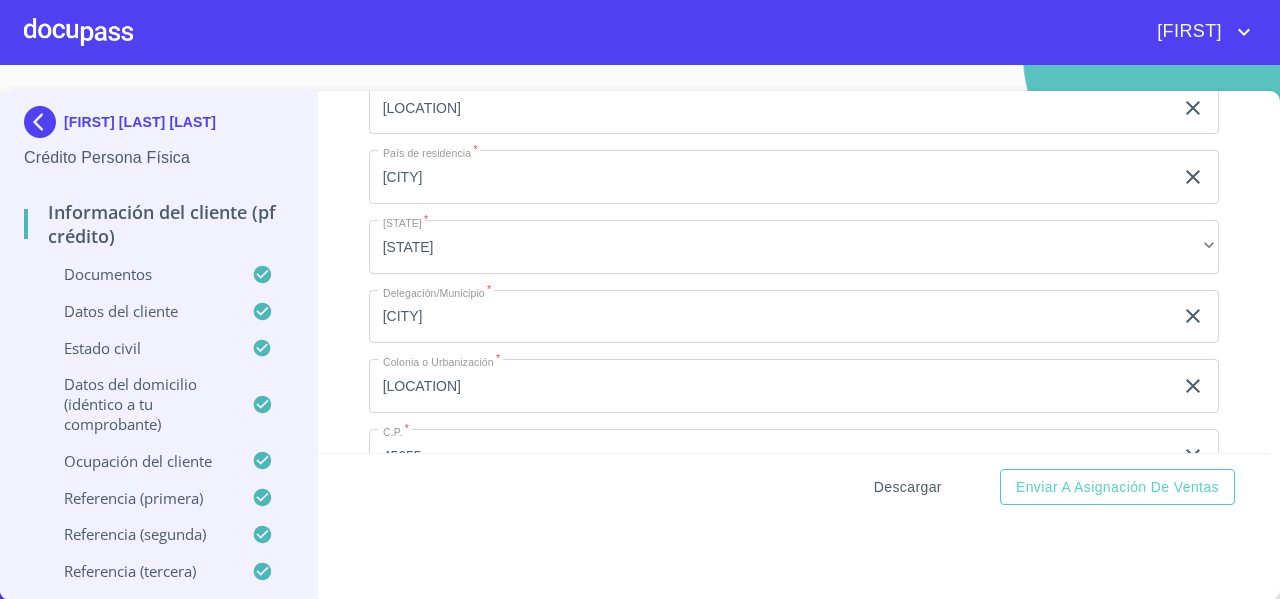 click on "Descargar" at bounding box center [908, 487] 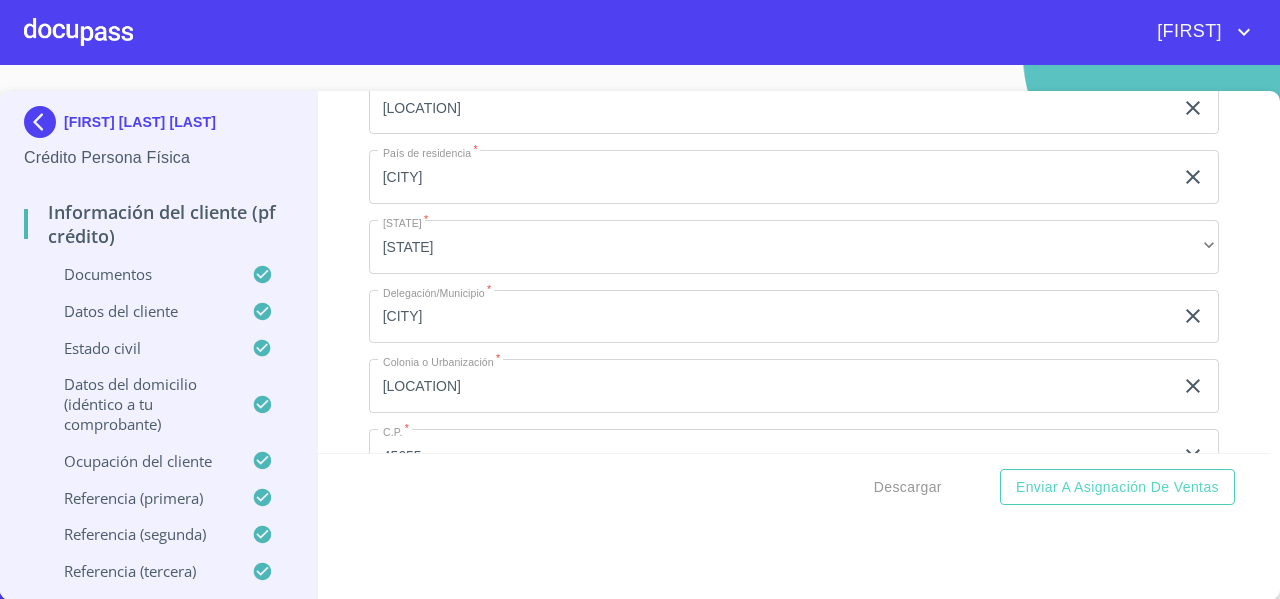 click on "Información del cliente (PF crédito)   Documentos Documento de identificación   * INE ​ Identificación Oficial * Identificación Oficial Identificación Oficial Comprobante de Domicilio * Comprobante de Domicilio Comprobante de Domicilio Fuente de ingresos   * Independiente/Dueño de negocio/Persona Moral ​ Comprobante de Ingresos mes 1 * Comprobante de Ingresos mes 1 Comprobante de Ingresos mes 1 Comprobante de Ingresos mes 2 * Comprobante de Ingresos mes 2 Comprobante de Ingresos mes 2 Comprobante de Ingresos mes 3 * Comprobante de Ingresos mes 3 Comprobante de Ingresos mes 3 CURP * CURP CURP Constancia de situación fiscal Constancia de situación fiscal Constancia de situación fiscal Datos del cliente Apellido Paterno   * [LAST] ​ Apellido Materno   * [LAST] ​ Primer nombre   * [FIRST] ​ Segundo Nombre ​ Fecha de nacimiento * [DATE] ​ Nacionalidad   * Mexicana ​ País de nacimiento   * MEXICO ​ Estado de nacimiento   * [STATE] ​ CURP   * ​ RFC" at bounding box center [794, 272] 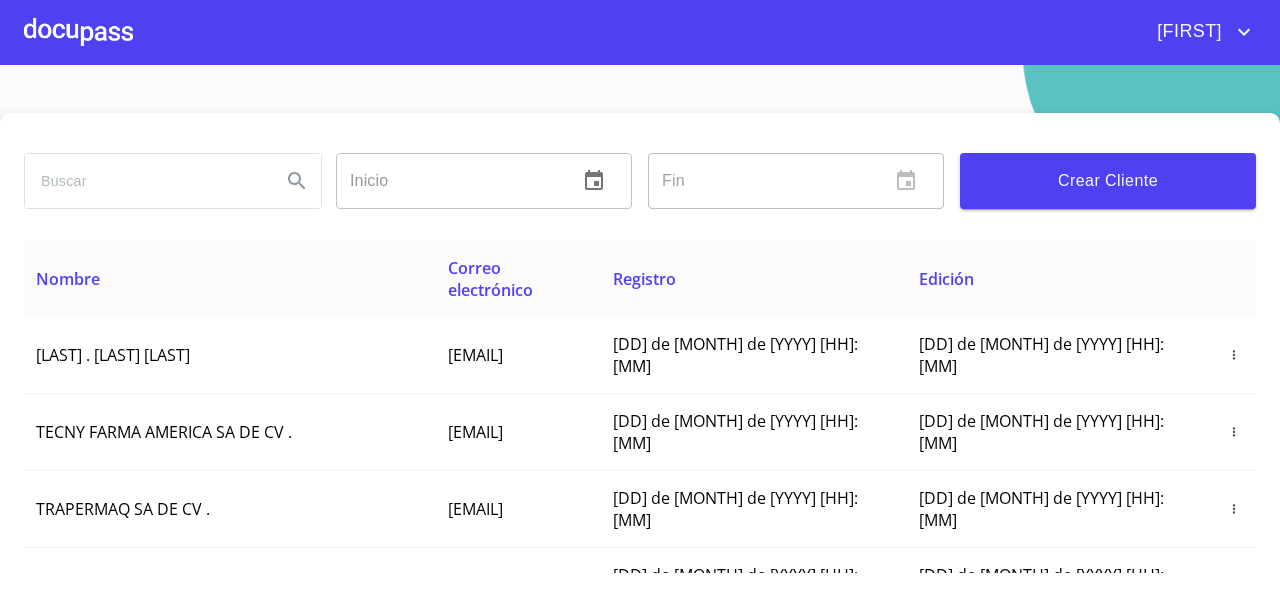 scroll, scrollTop: 0, scrollLeft: 0, axis: both 